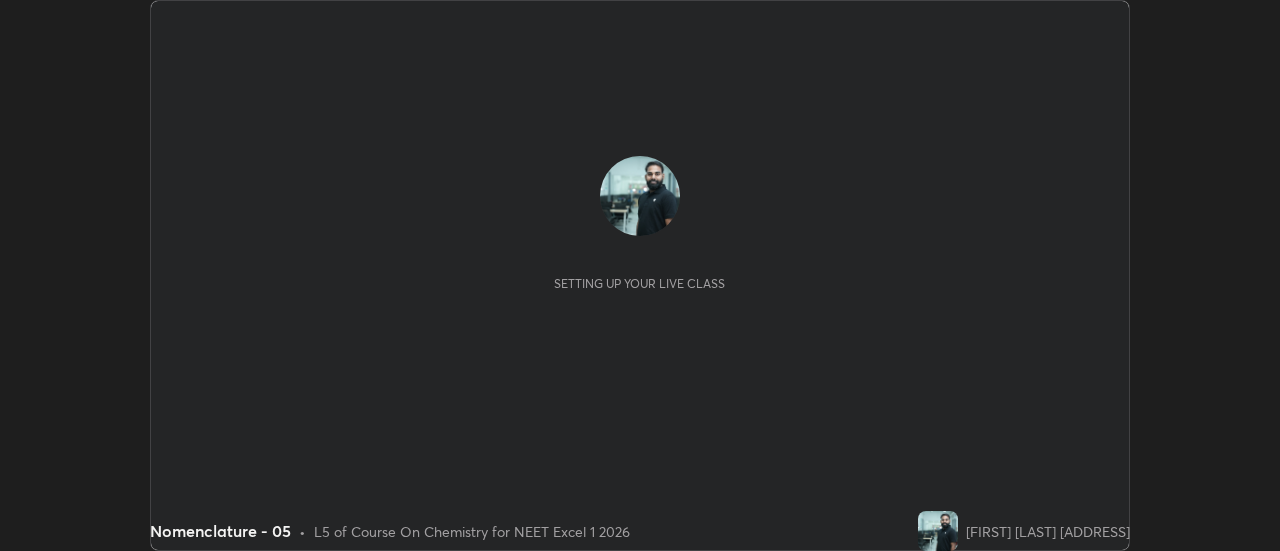 scroll, scrollTop: 0, scrollLeft: 0, axis: both 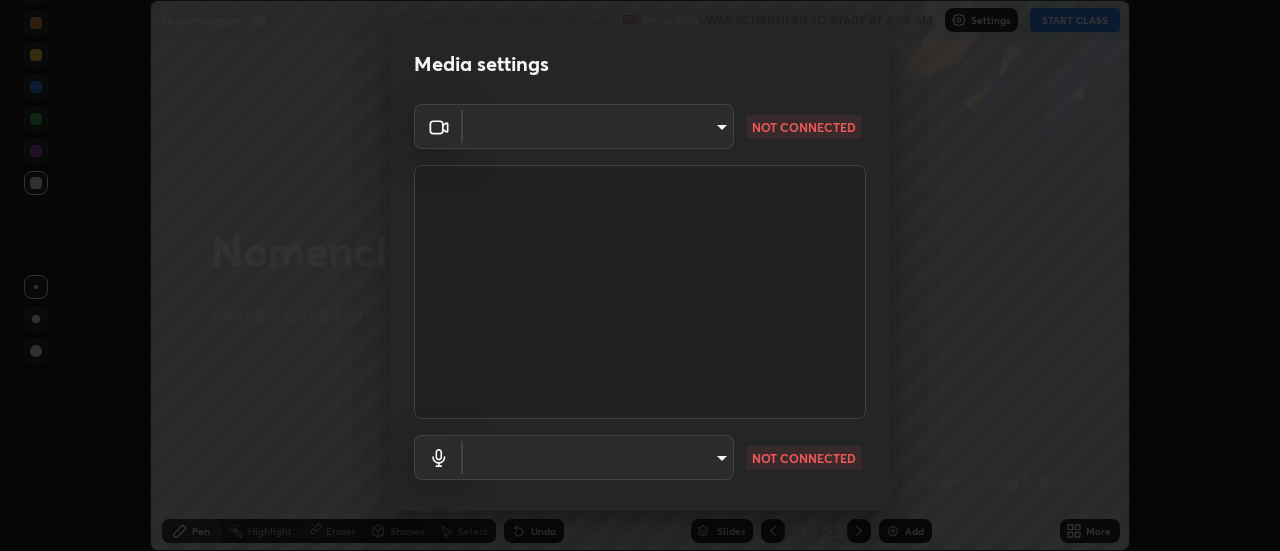 type on "default" 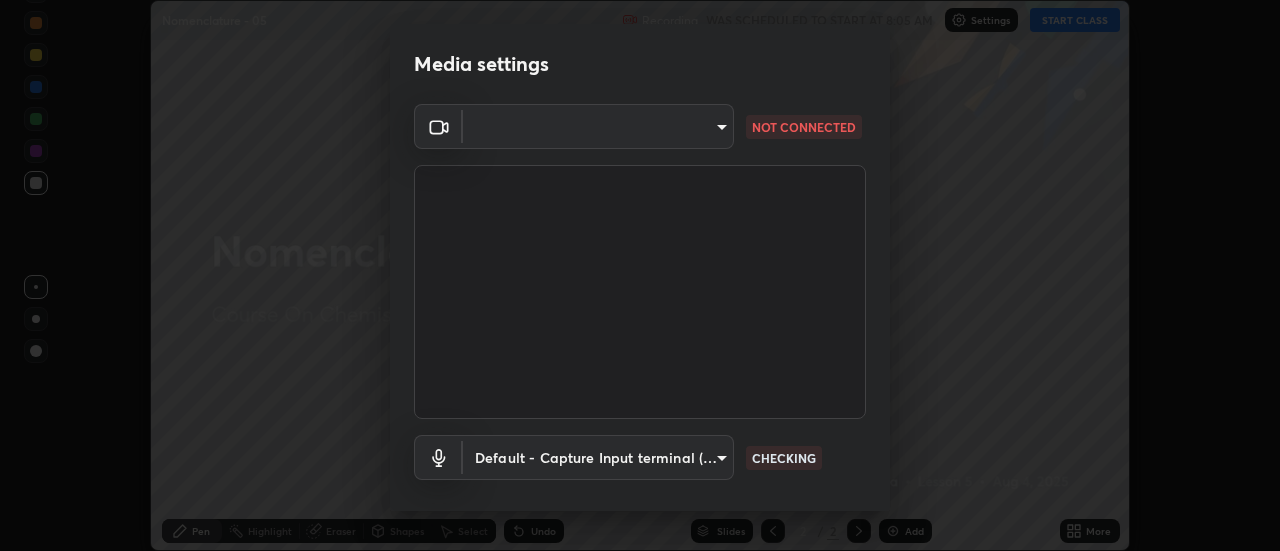 click on "Erase all Nomenclature - 05 Recording WAS SCHEDULED TO START AT  8:05 AM Settings START CLASS Setting up your live class Nomenclature - 05 • L5 of Course On Chemistry for NEET Excel 1 2026 Rahul Kumar Phulwaria Pen Highlight Eraser Shapes Select Undo Slides 2 / 2 Add More No doubts shared Encourage your learners to ask a doubt for better clarity Report an issue Reason for reporting Buffering Chat not working Audio - Video sync issue Educator video quality low ​ Attach an image Report Media settings ​ NOT CONNECTED Default - Capture Input terminal (Digital Array MIC) default CHECKING 1 / 5 Next" at bounding box center [640, 275] 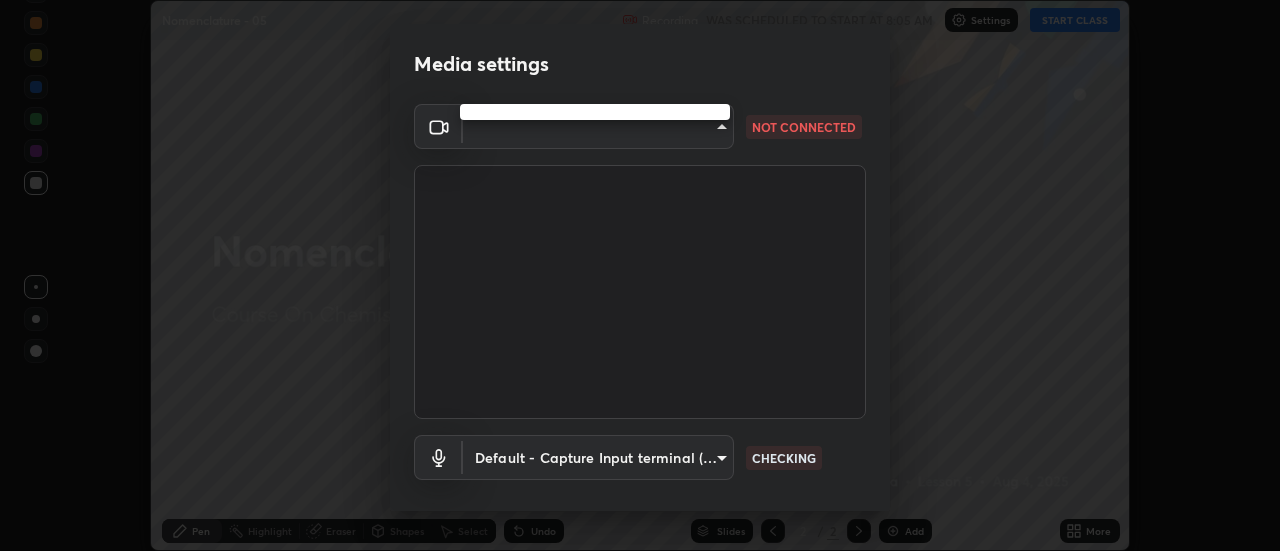 click at bounding box center [640, 275] 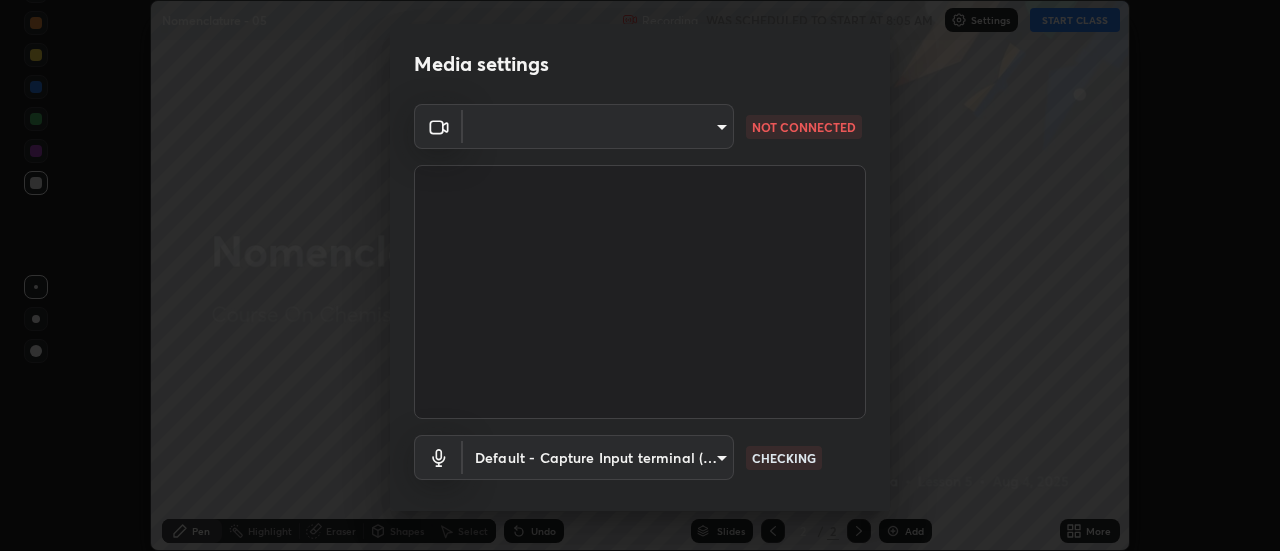 click on "Erase all Nomenclature - 05 Recording WAS SCHEDULED TO START AT  8:05 AM Settings START CLASS Setting up your live class Nomenclature - 05 • L5 of Course On Chemistry for NEET Excel 1 2026 Rahul Kumar Phulwaria Pen Highlight Eraser Shapes Select Undo Slides 2 / 2 Add More No doubts shared Encourage your learners to ask a doubt for better clarity Report an issue Reason for reporting Buffering Chat not working Audio - Video sync issue Educator video quality low ​ Attach an image Report Media settings ​ NOT CONNECTED Default - Capture Input terminal (Digital Array MIC) default CHECKING 1 / 5 Next" at bounding box center (640, 275) 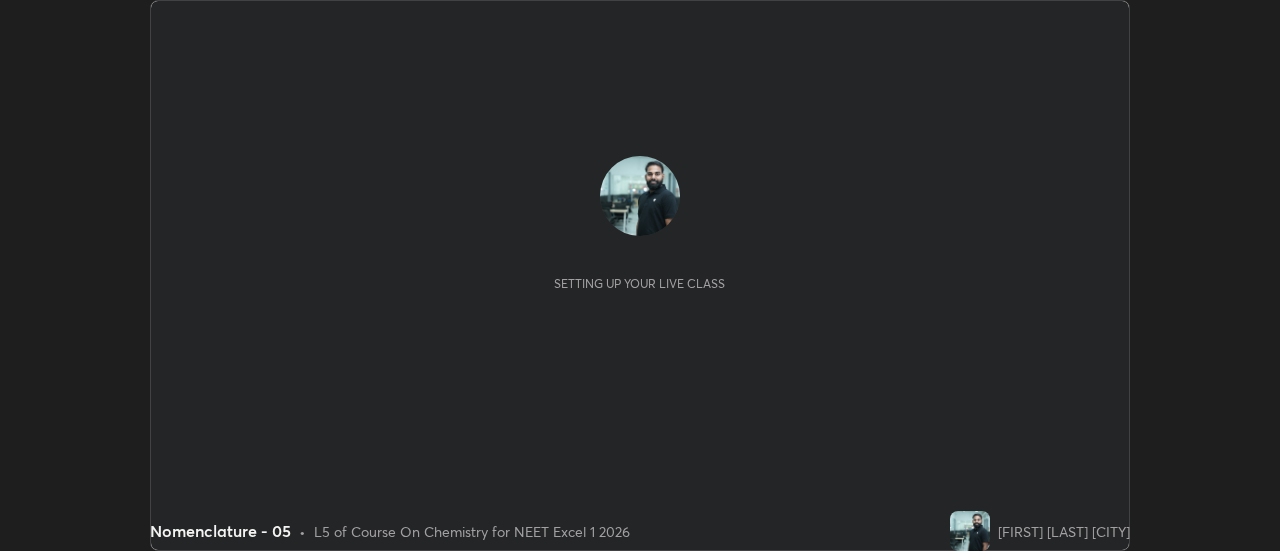 scroll, scrollTop: 0, scrollLeft: 0, axis: both 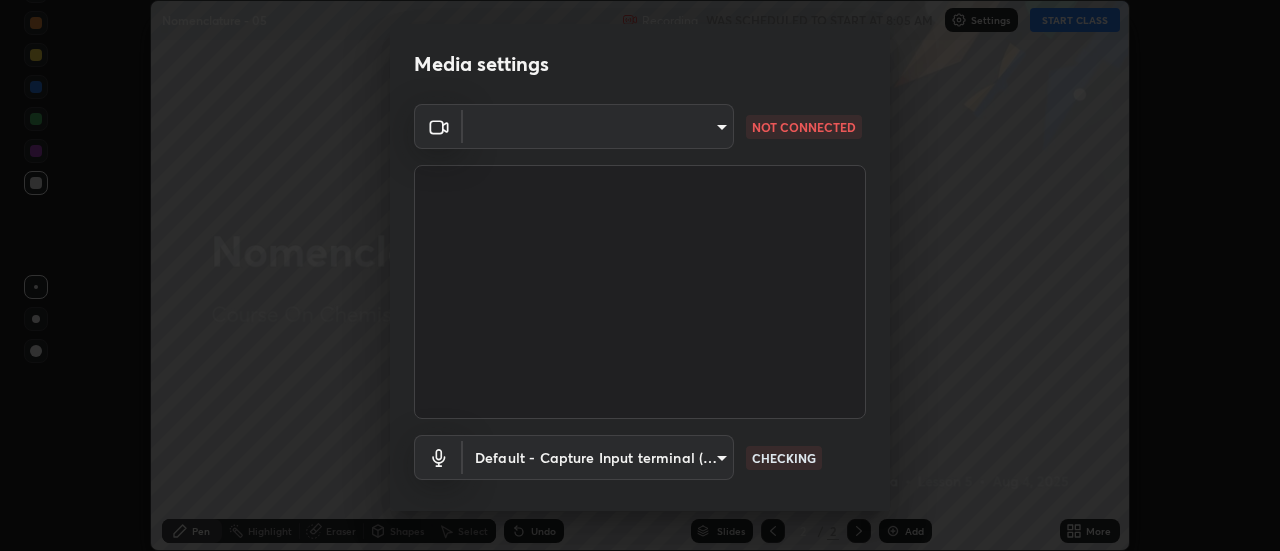 click on "Erase all Nomenclature - 05 Recording WAS SCHEDULED TO START AT  8:05 AM Settings START CLASS Setting up your live class Nomenclature - 05 • L5 of Course On Chemistry for NEET Excel 1 2026 Rahul Kumar Phulwaria Pen Highlight Eraser Shapes Select Undo Slides 2 / 2 Add More No doubts shared Encourage your learners to ask a doubt for better clarity Report an issue Reason for reporting Buffering Chat not working Audio - Video sync issue Educator video quality low ​ Attach an image Report Media settings ​ NOT CONNECTED Default - Capture Input terminal (Digital Array MIC) default CHECKING 1 / 5 Next" at bounding box center (640, 275) 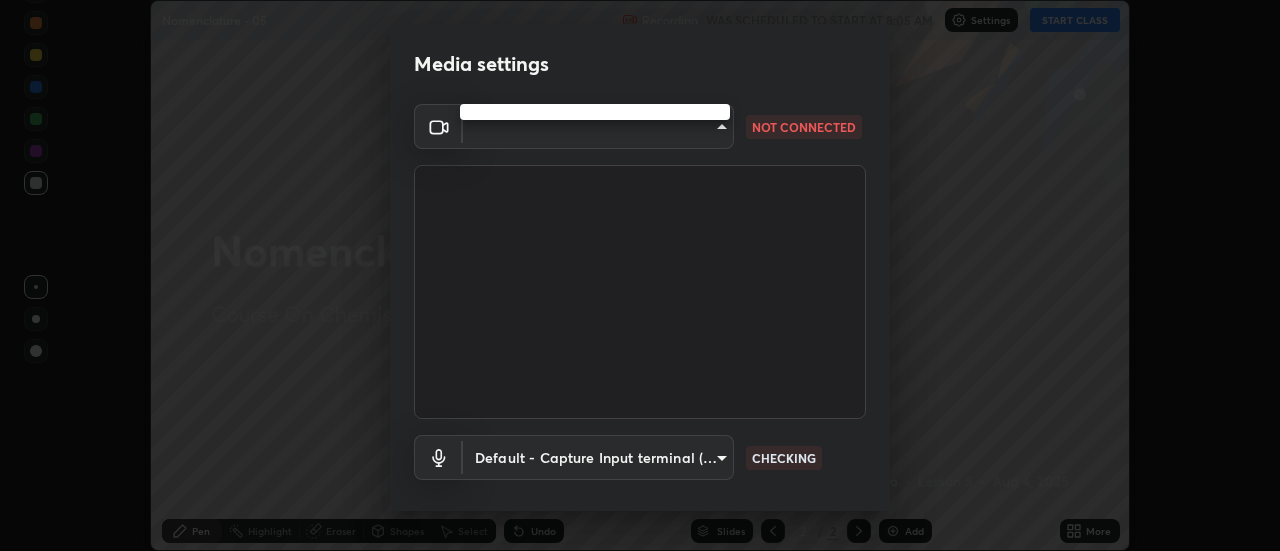 click at bounding box center [640, 275] 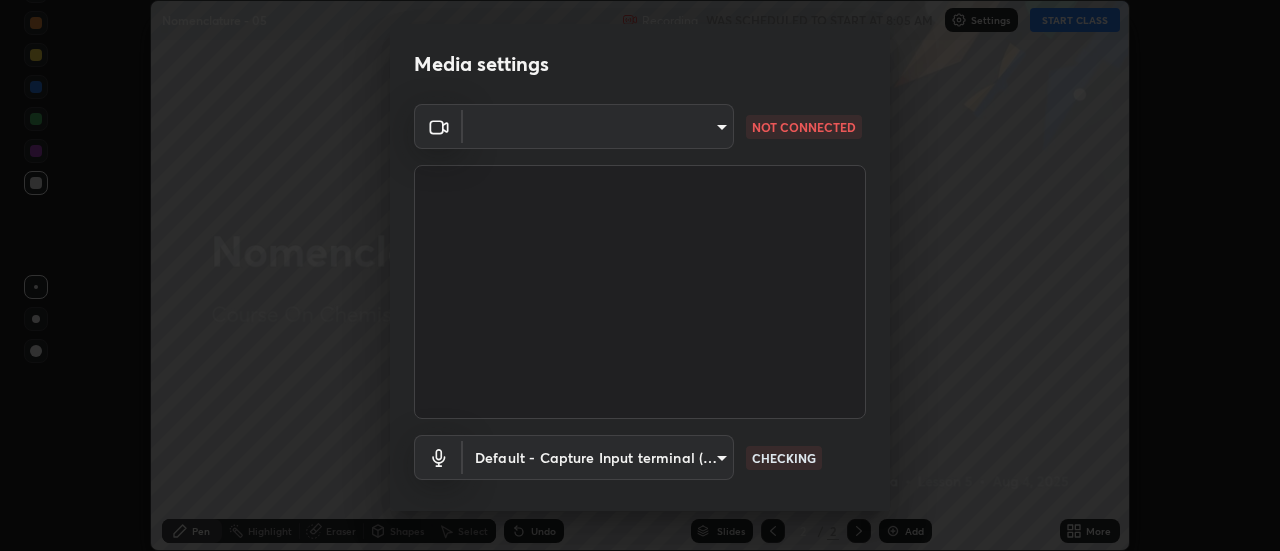 click on "Erase all Nomenclature - 05 Recording WAS SCHEDULED TO START AT  8:05 AM Settings START CLASS Setting up your live class Nomenclature - 05 • L5 of Course On Chemistry for NEET Excel 1 2026 Rahul Kumar Phulwaria Pen Highlight Eraser Shapes Select Undo Slides 2 / 2 Add More No doubts shared Encourage your learners to ask a doubt for better clarity Report an issue Reason for reporting Buffering Chat not working Audio - Video sync issue Educator video quality low ​ Attach an image Report Media settings ​ NOT CONNECTED Default - Capture Input terminal (Digital Array MIC) default CHECKING 1 / 5 Next" at bounding box center [640, 275] 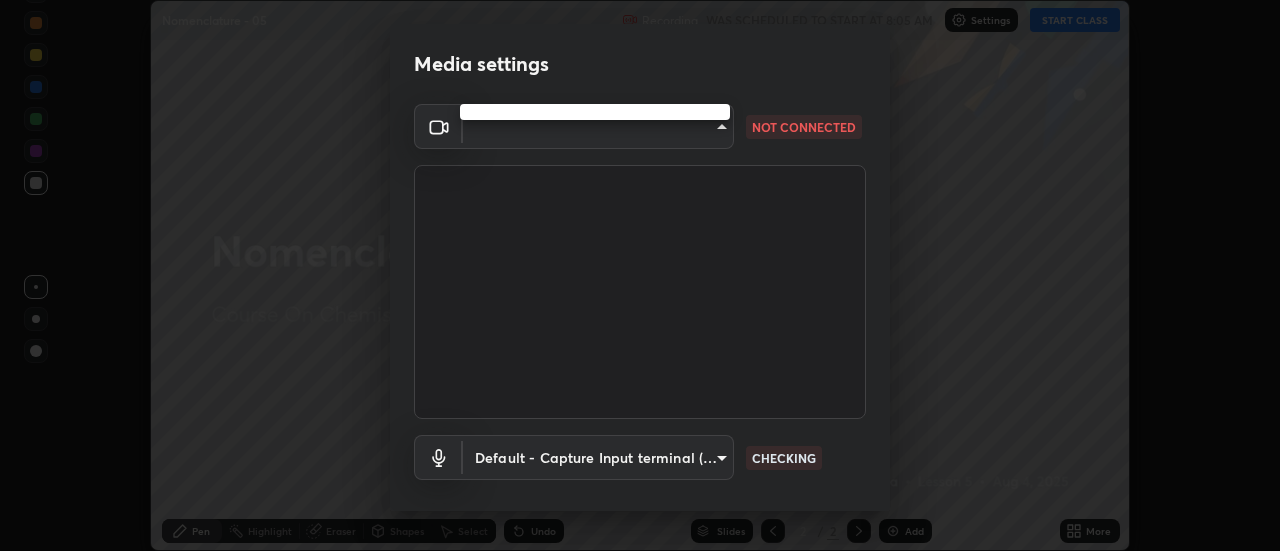 click at bounding box center [640, 275] 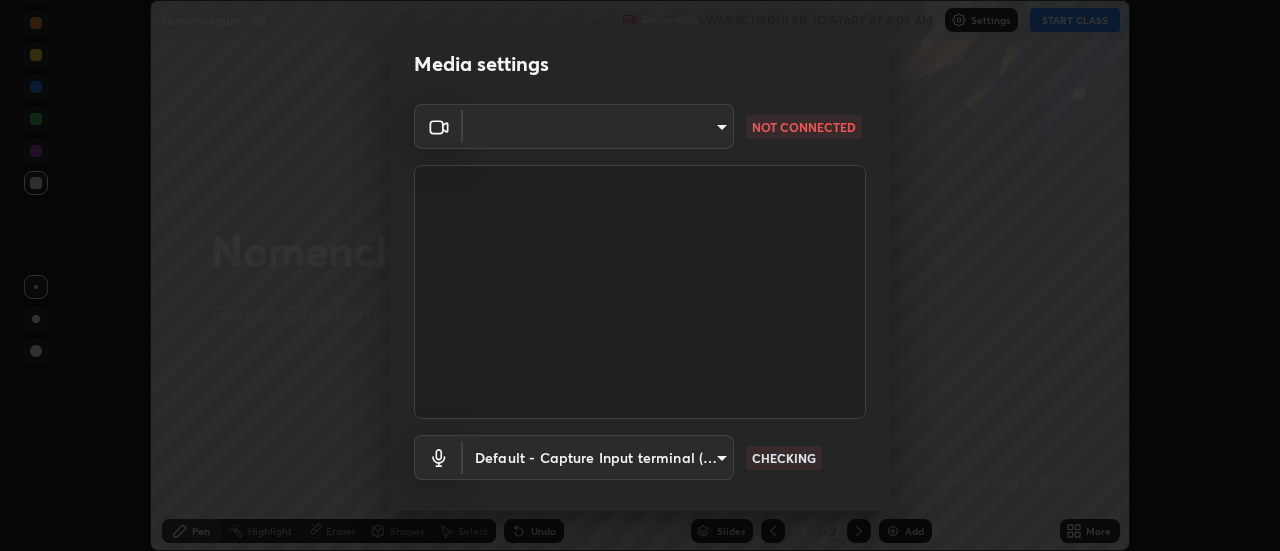 click on "Erase all Nomenclature - 05 Recording WAS SCHEDULED TO START AT  8:05 AM Settings START CLASS Setting up your live class Nomenclature - 05 • L5 of Course On Chemistry for NEET Excel 1 2026 Rahul Kumar Phulwaria Pen Highlight Eraser Shapes Select Undo Slides 2 / 2 Add More No doubts shared Encourage your learners to ask a doubt for better clarity Report an issue Reason for reporting Buffering Chat not working Audio - Video sync issue Educator video quality low ​ Attach an image Report Media settings ​ NOT CONNECTED Default - Capture Input terminal (Digital Array MIC) default CHECKING 1 / 5 Next" at bounding box center (640, 275) 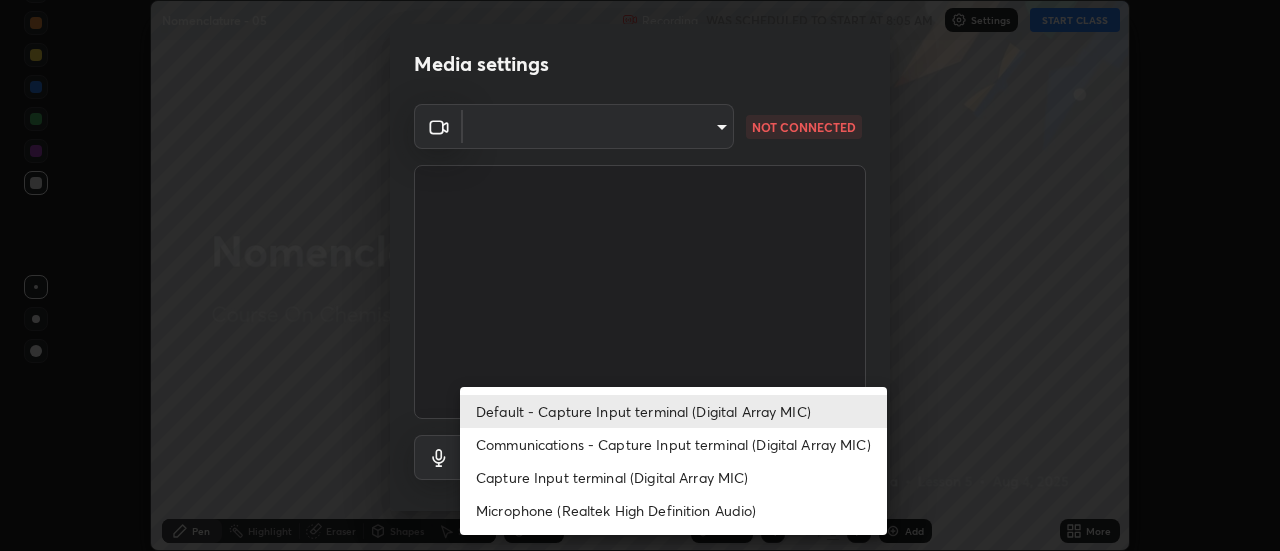 click at bounding box center [640, 275] 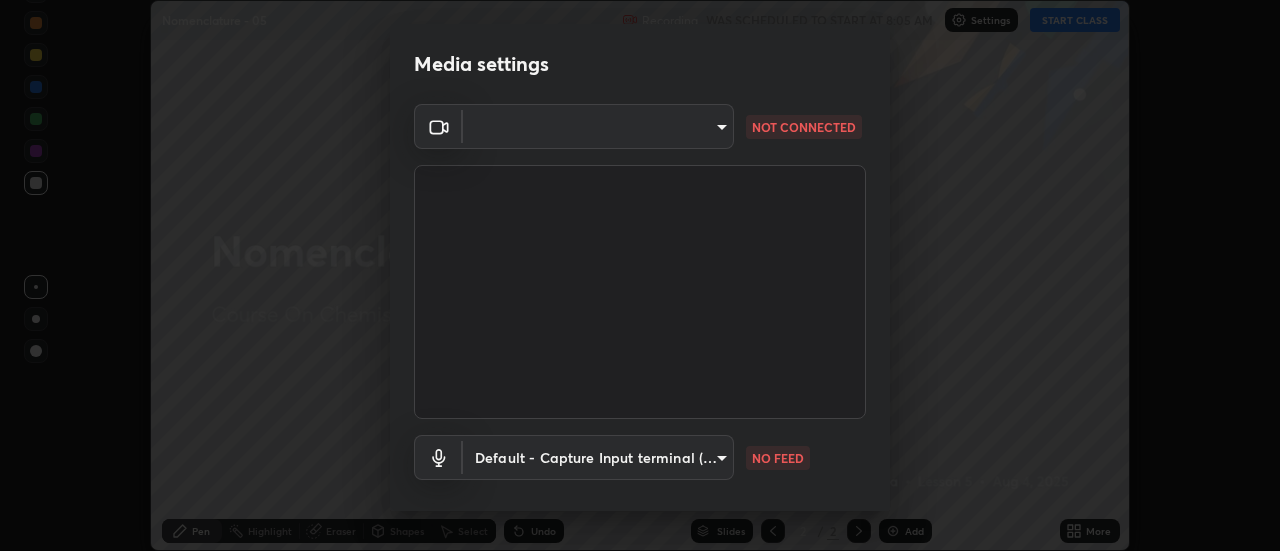 click on "Erase all Nomenclature - 05 Recording WAS SCHEDULED TO START AT  8:05 AM Settings START CLASS Setting up your live class Nomenclature - 05 • L5 of Course On Chemistry for NEET Excel 1 2026 Rahul Kumar Phulwaria Pen Highlight Eraser Shapes Select Undo Slides 2 / 2 Add More No doubts shared Encourage your learners to ask a doubt for better clarity Report an issue Reason for reporting Buffering Chat not working Audio - Video sync issue Educator video quality low ​ Attach an image Report Media settings ​ NOT CONNECTED Default - Capture Input terminal (Digital Array MIC) default NO FEED 1 / 5 Next" at bounding box center [640, 275] 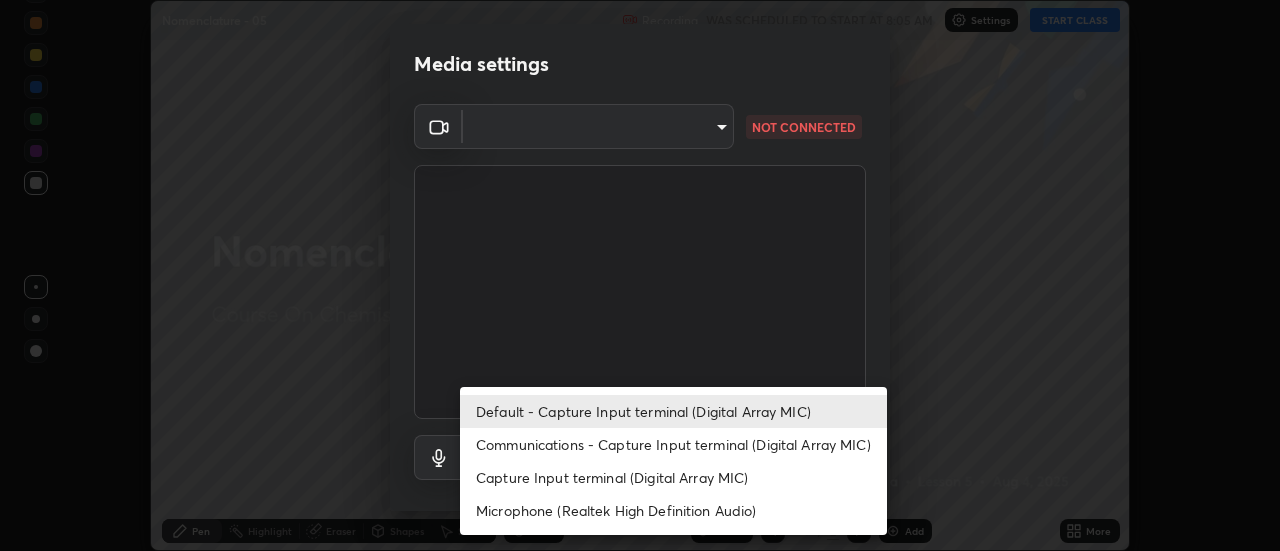 click on "Capture Input terminal (Digital Array MIC)" at bounding box center (673, 477) 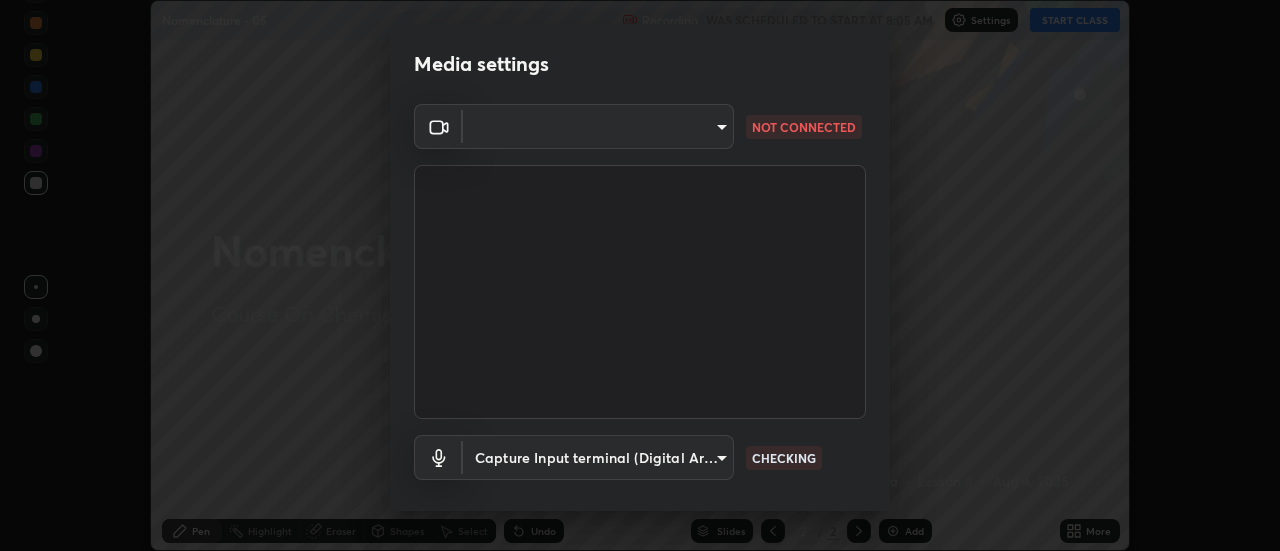 scroll, scrollTop: 105, scrollLeft: 0, axis: vertical 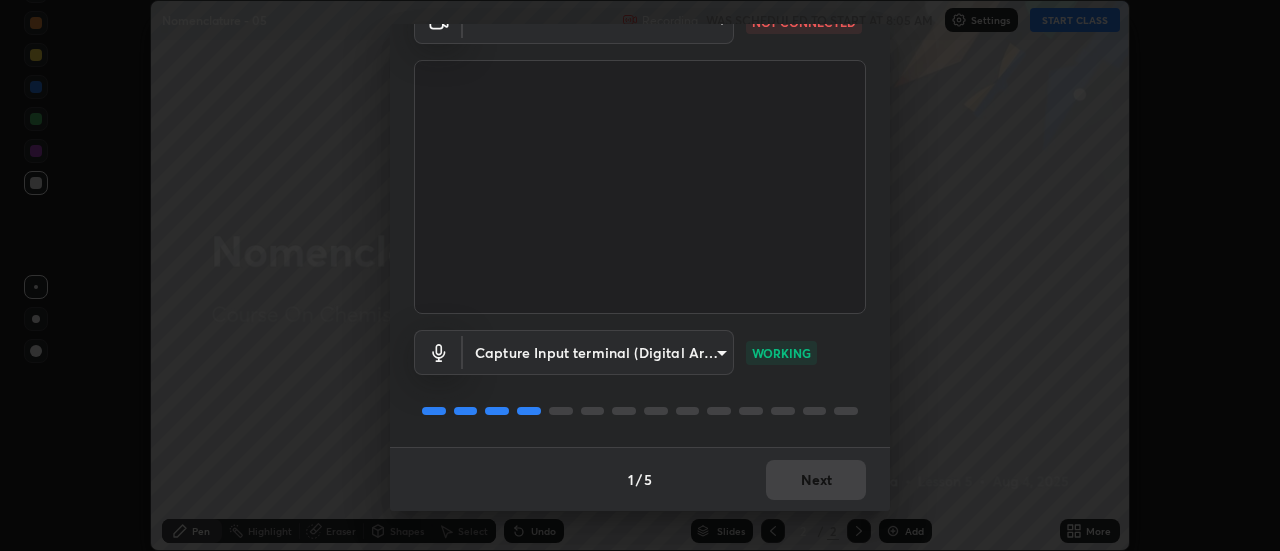 click on "Media settings ​ NOT CONNECTED Capture Input terminal (Digital Array MIC) bfaa6c17822ce78aca06e3786ad0fa4afbbfe689ee56914afce61acf65c9f4bd WORKING 1 / 5 Next" at bounding box center (640, 275) 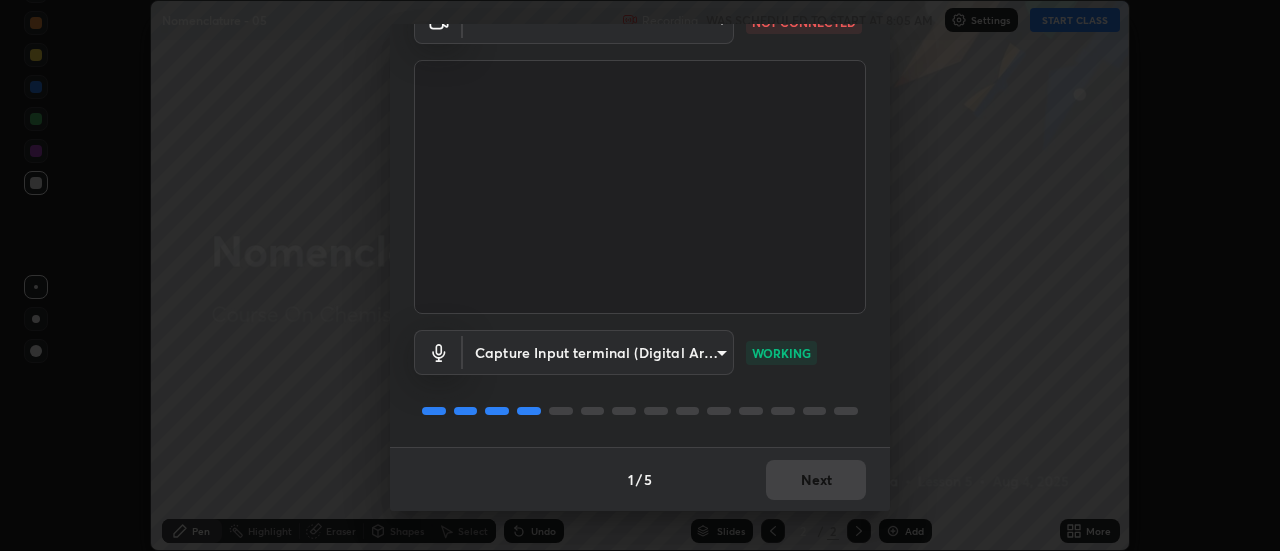 click on "Media settings ​ NOT CONNECTED Capture Input terminal (Digital Array MIC) bfaa6c17822ce78aca06e3786ad0fa4afbbfe689ee56914afce61acf65c9f4bd WORKING 1 / 5 Next" at bounding box center [640, 275] 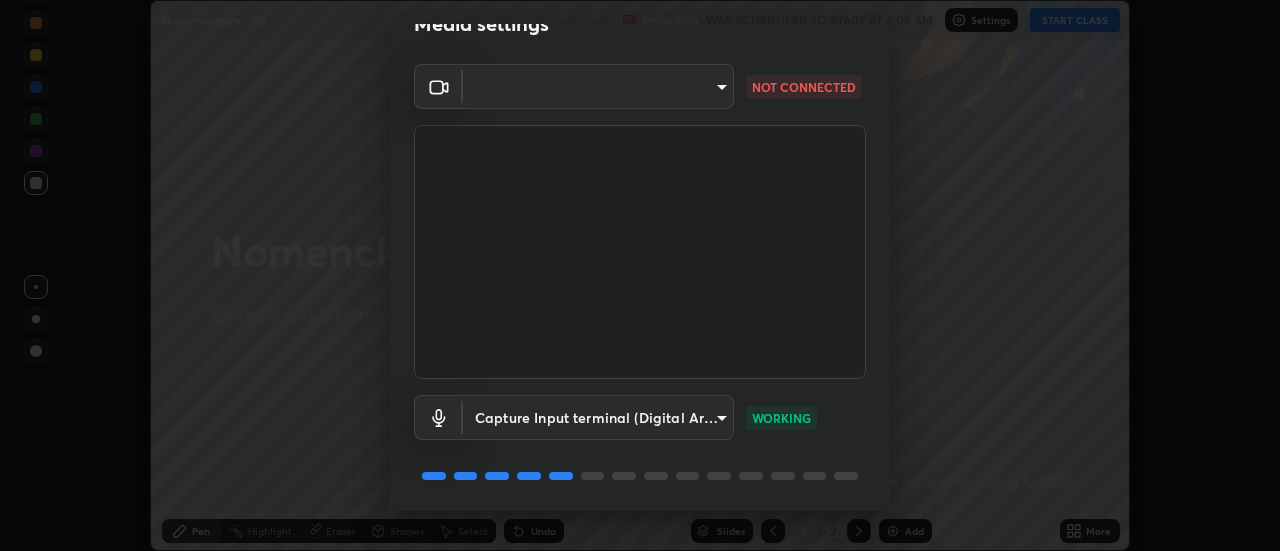 scroll, scrollTop: 0, scrollLeft: 0, axis: both 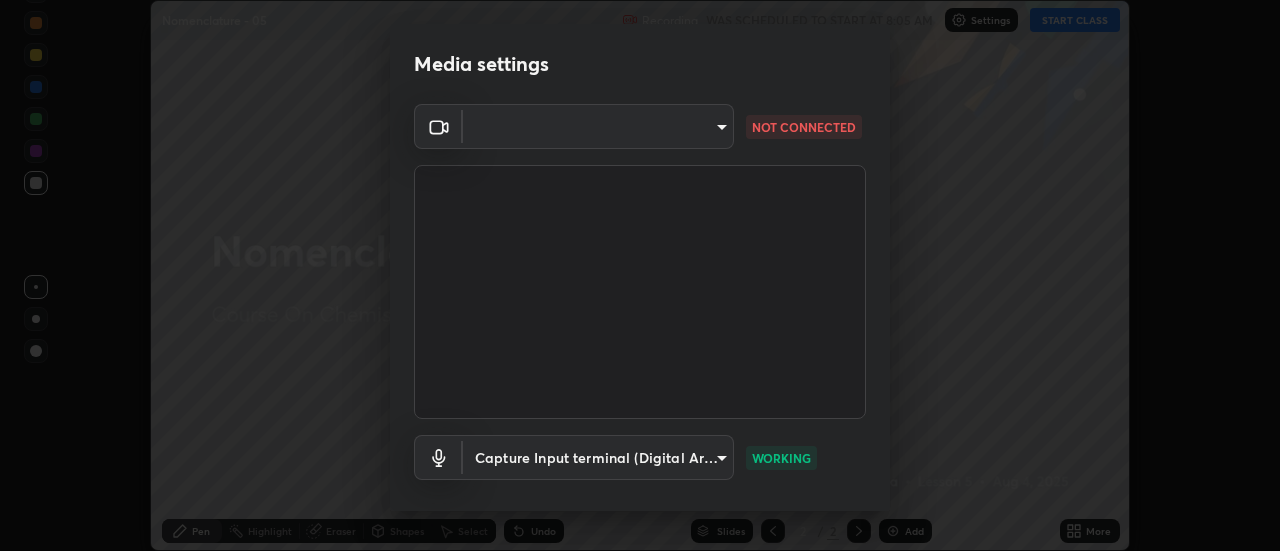 click on "Media settings ​ NOT CONNECTED Capture Input terminal (Digital Array MIC) bfaa6c17822ce78aca06e3786ad0fa4afbbfe689ee56914afce61acf65c9f4bd WORKING 1 / 5 Next" at bounding box center (640, 275) 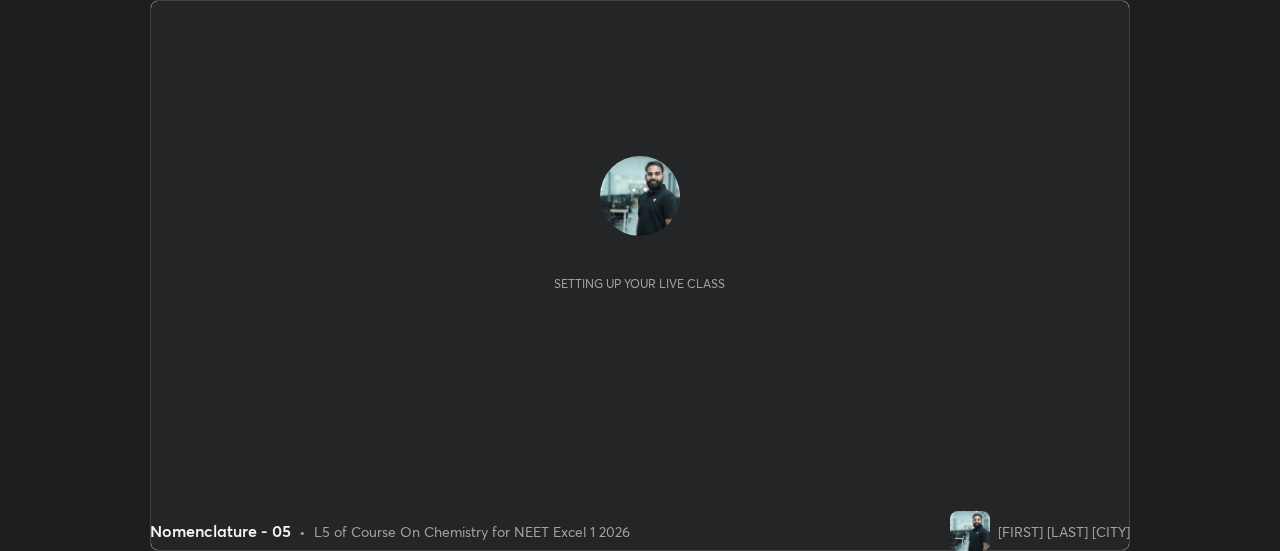 scroll, scrollTop: 0, scrollLeft: 0, axis: both 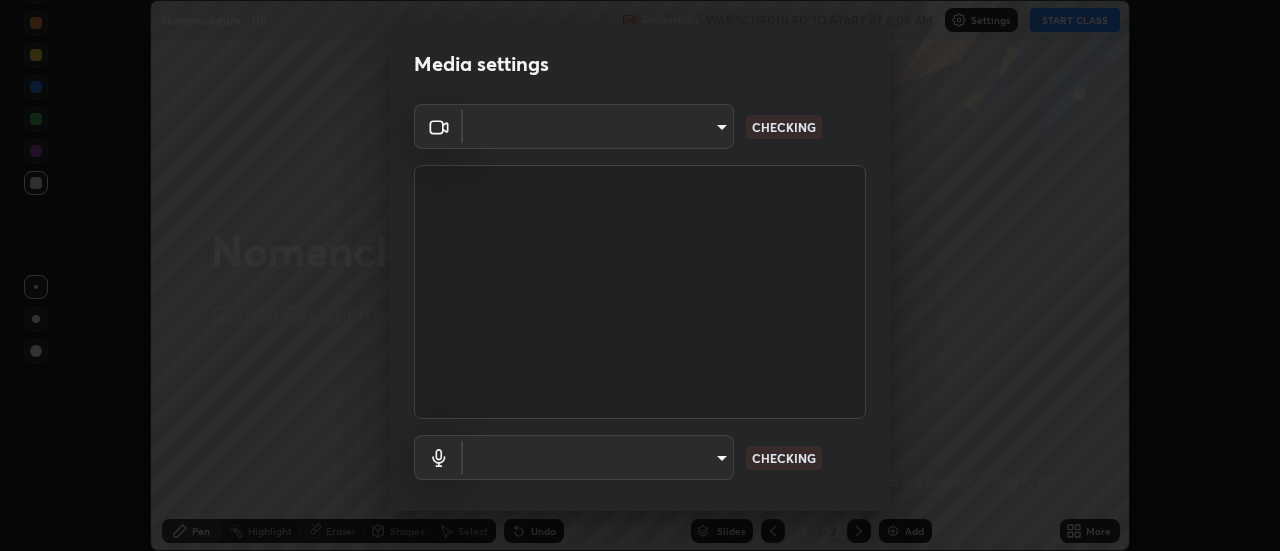 type on "b824b6a50507c2aa7935cbbe04181019069ab9832a06c4c86264e2e57790493c" 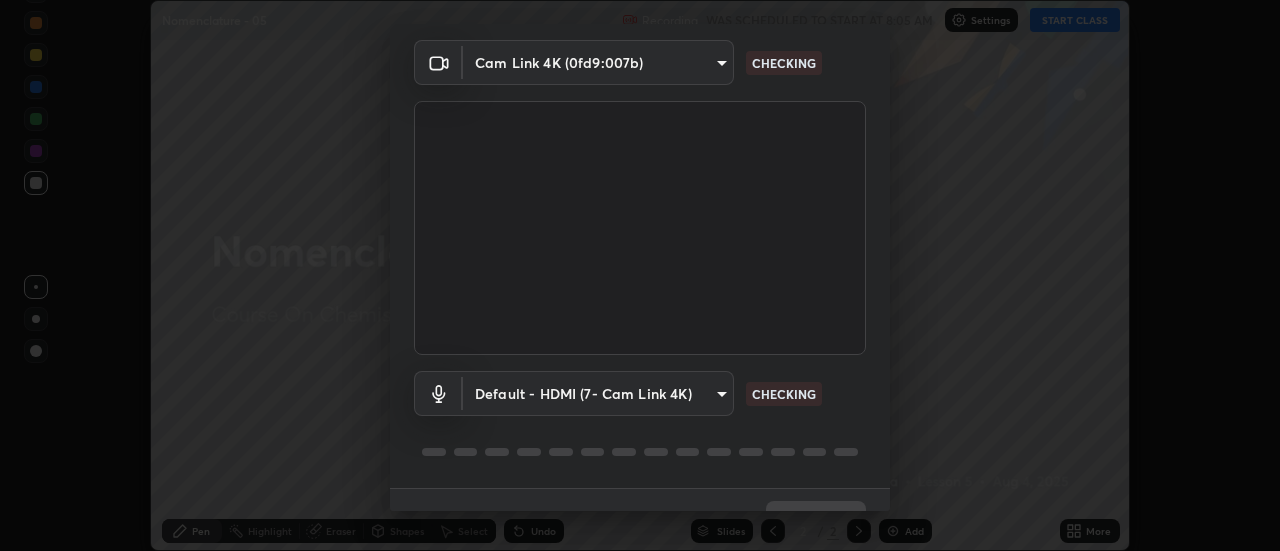 scroll, scrollTop: 105, scrollLeft: 0, axis: vertical 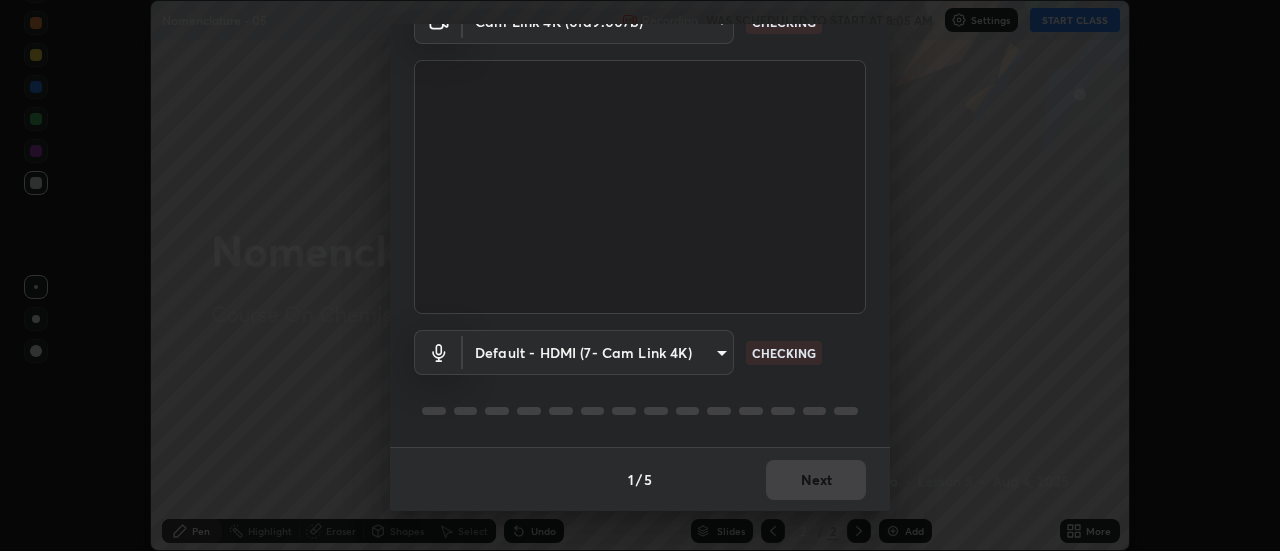 click on "Erase all Nomenclature - 05 Recording WAS SCHEDULED TO START AT  8:05 AM Settings START CLASS Setting up your live class Nomenclature - 05 • L5 of Course On Chemistry for NEET Excel 1 2026 [FIRST] [LAST] Pen Highlight Eraser Shapes Select Undo Slides 2 / 2 Add More No doubts shared Encourage your learners to ask a doubt for better clarity Report an issue Reason for reporting Buffering Chat not working Audio - Video sync issue Educator video quality low ​ Attach an image Report Media settings Cam Link 4K (0fd9:007b) b824b6a50507c2aa7935cbbe04181019069ab9832a06c4c86264e2e57790493c CHECKING Default - HDMI (7- Cam Link 4K) default CHECKING 1 / 5 Next" at bounding box center [640, 275] 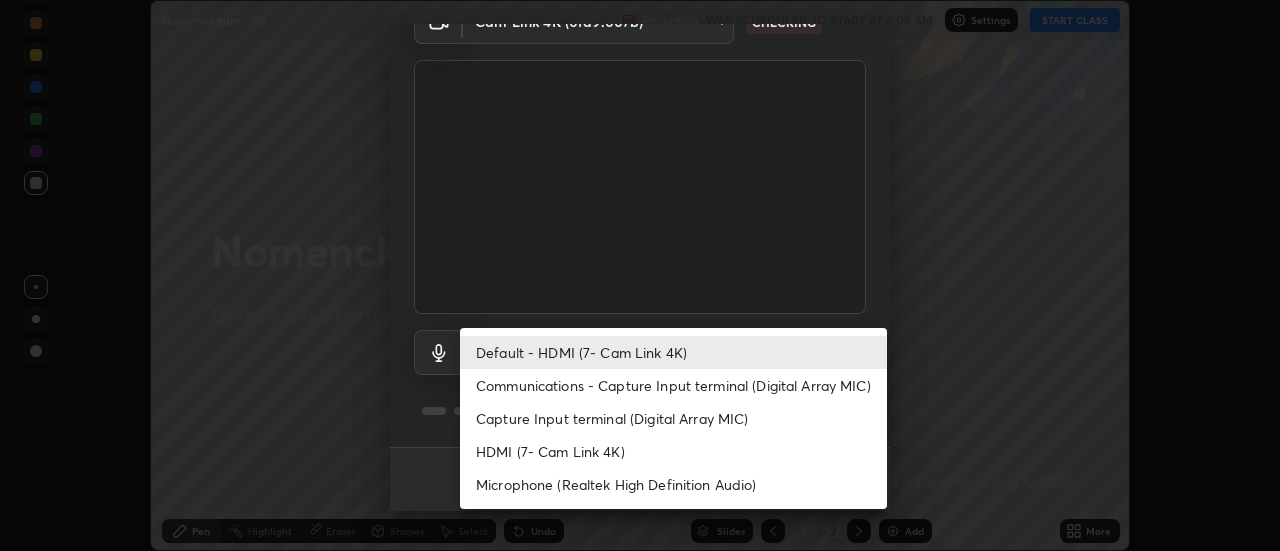 click on "HDMI (7- Cam Link 4K)" at bounding box center [673, 451] 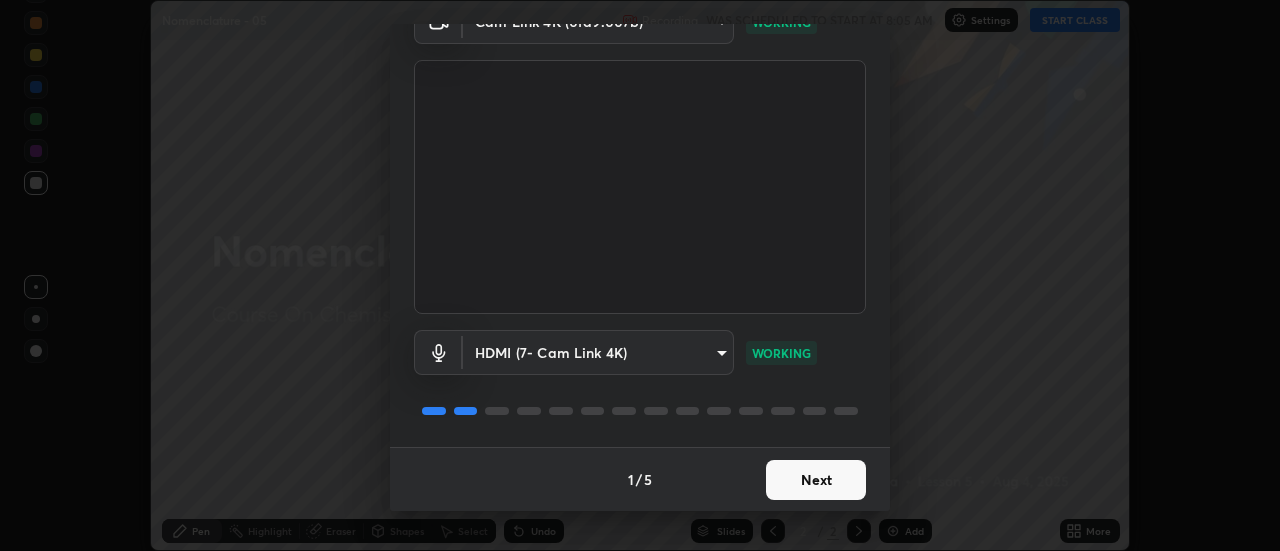 click on "Next" at bounding box center [816, 480] 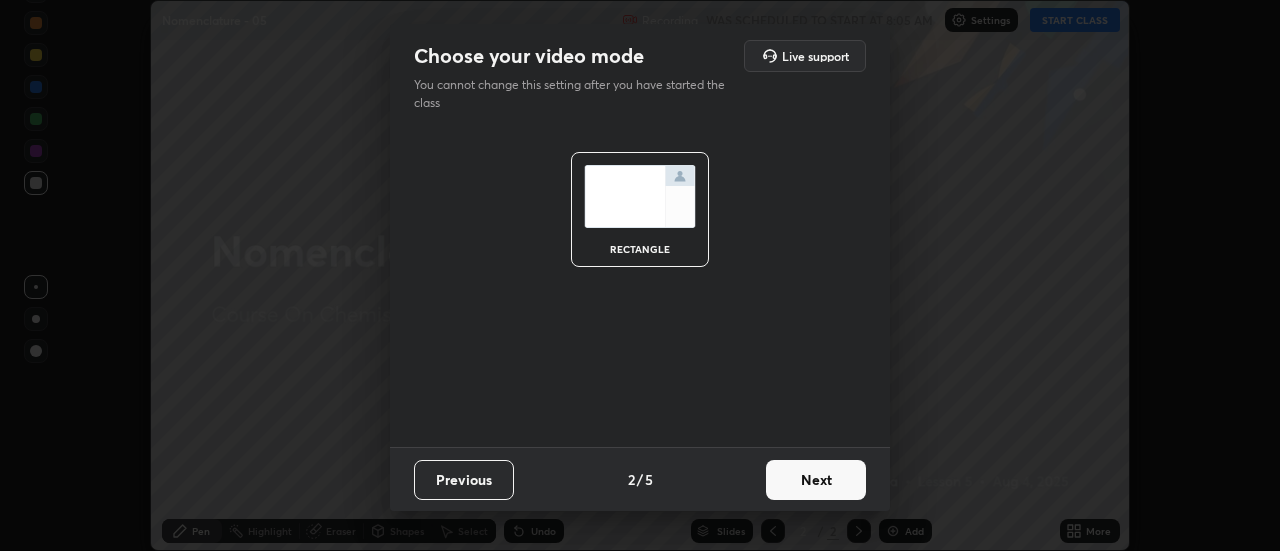 scroll, scrollTop: 0, scrollLeft: 0, axis: both 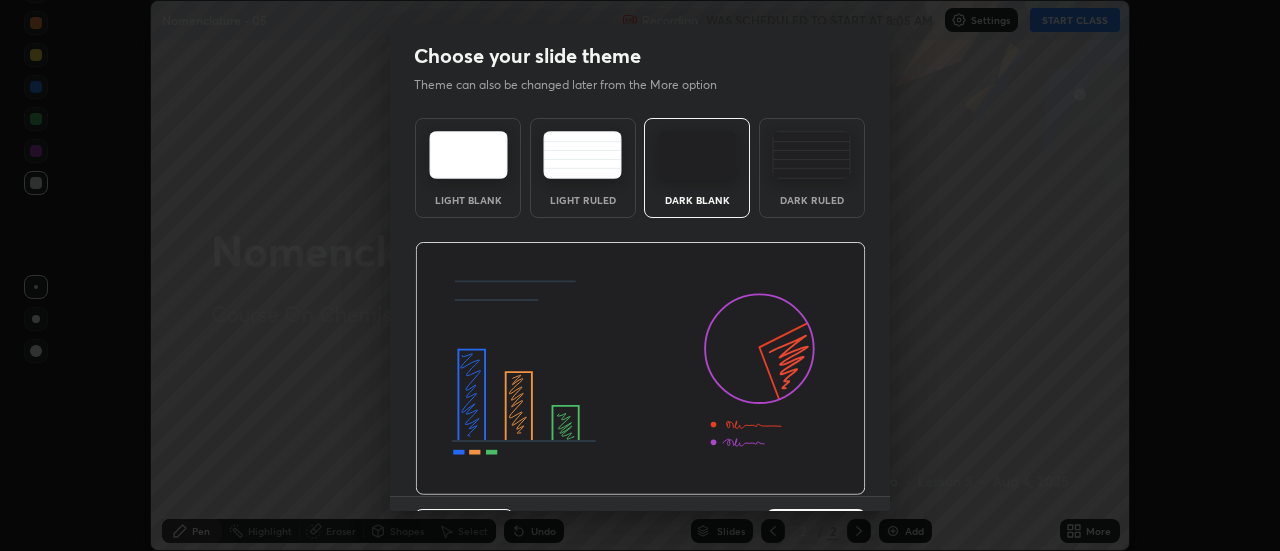 click at bounding box center [640, 369] 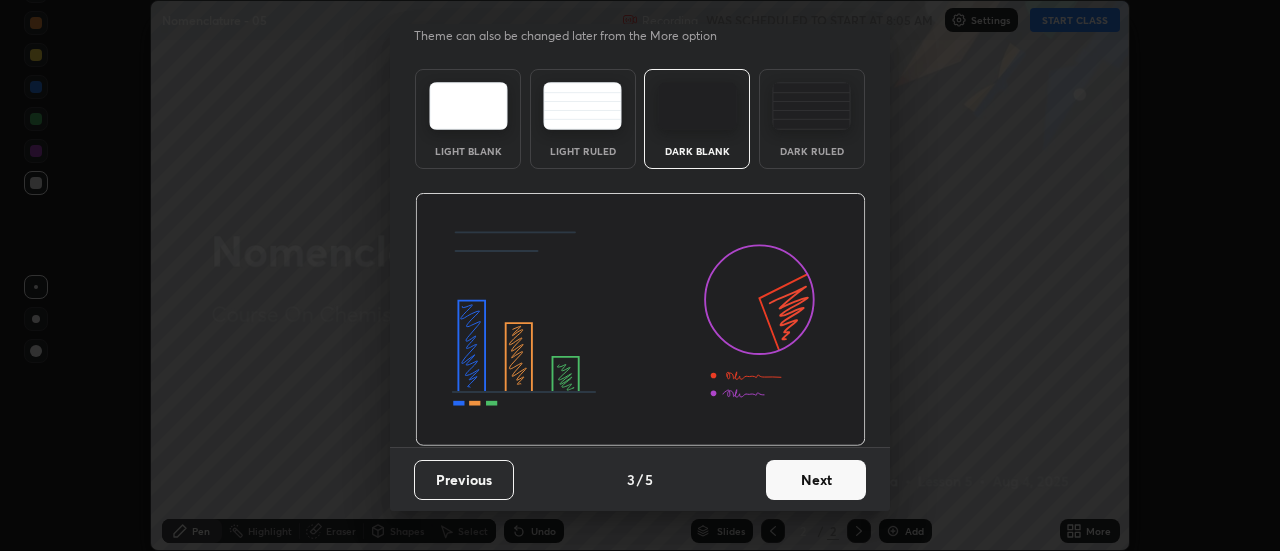 click on "Next" at bounding box center (816, 480) 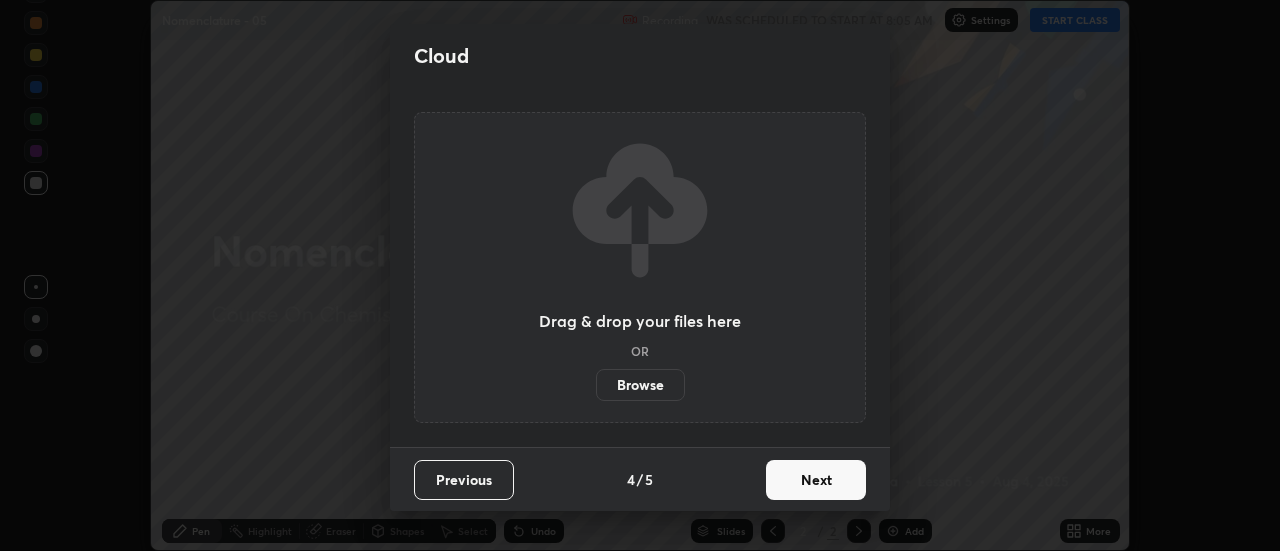 scroll, scrollTop: 0, scrollLeft: 0, axis: both 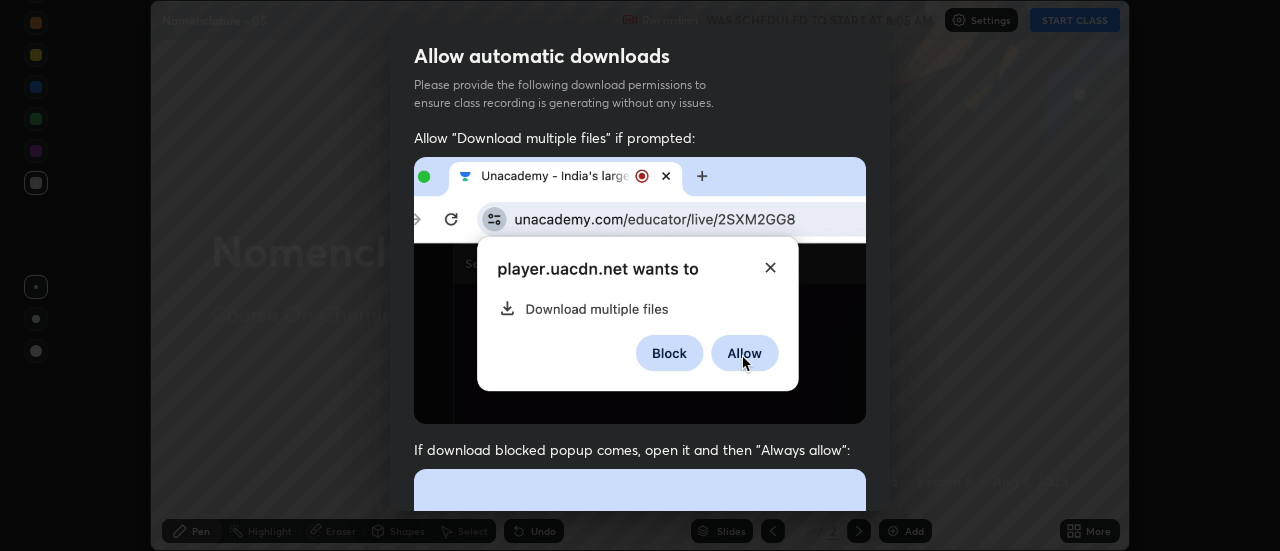 click at bounding box center (640, 687) 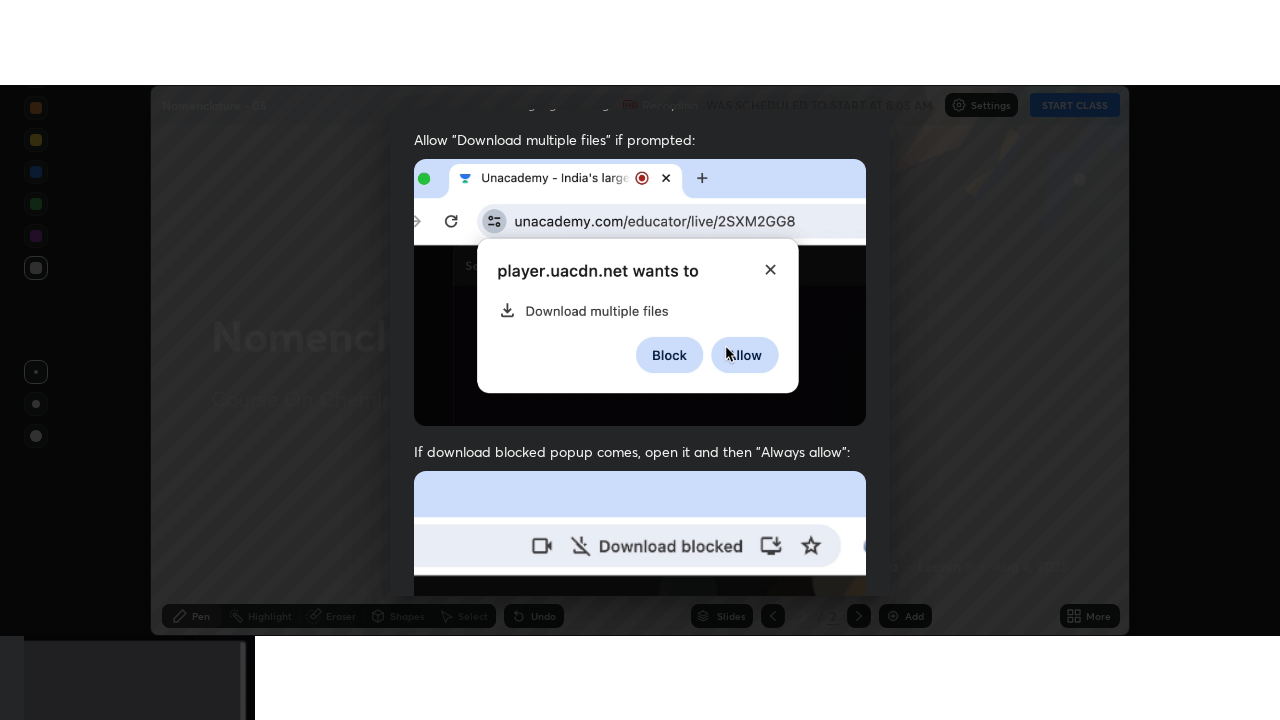 scroll, scrollTop: 513, scrollLeft: 0, axis: vertical 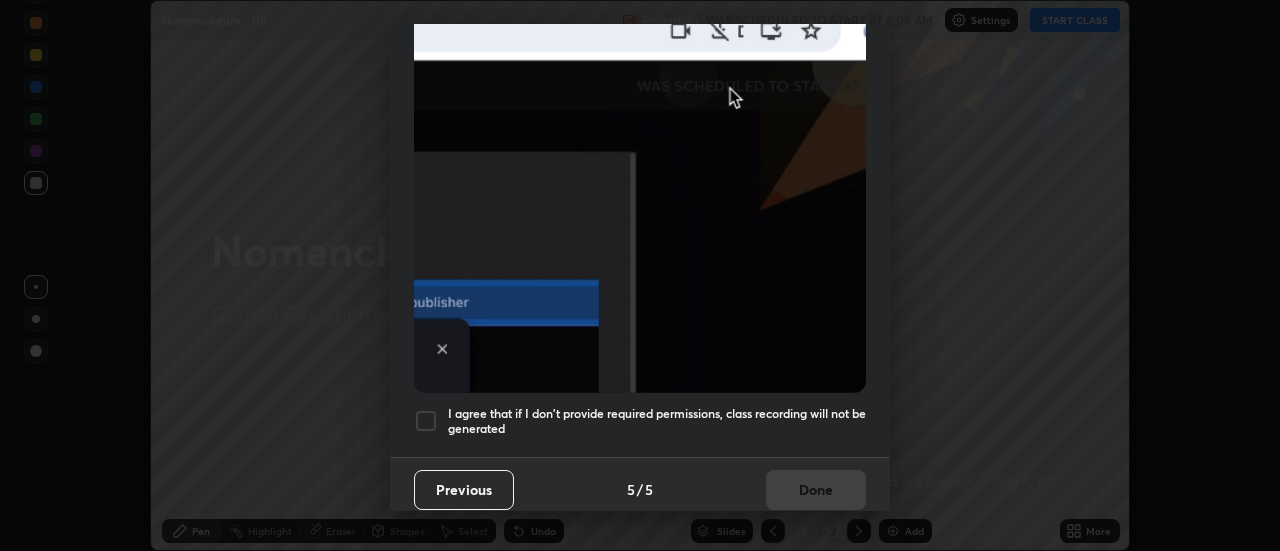 click on "I agree that if I don't provide required permissions, class recording will not be generated" at bounding box center [657, 421] 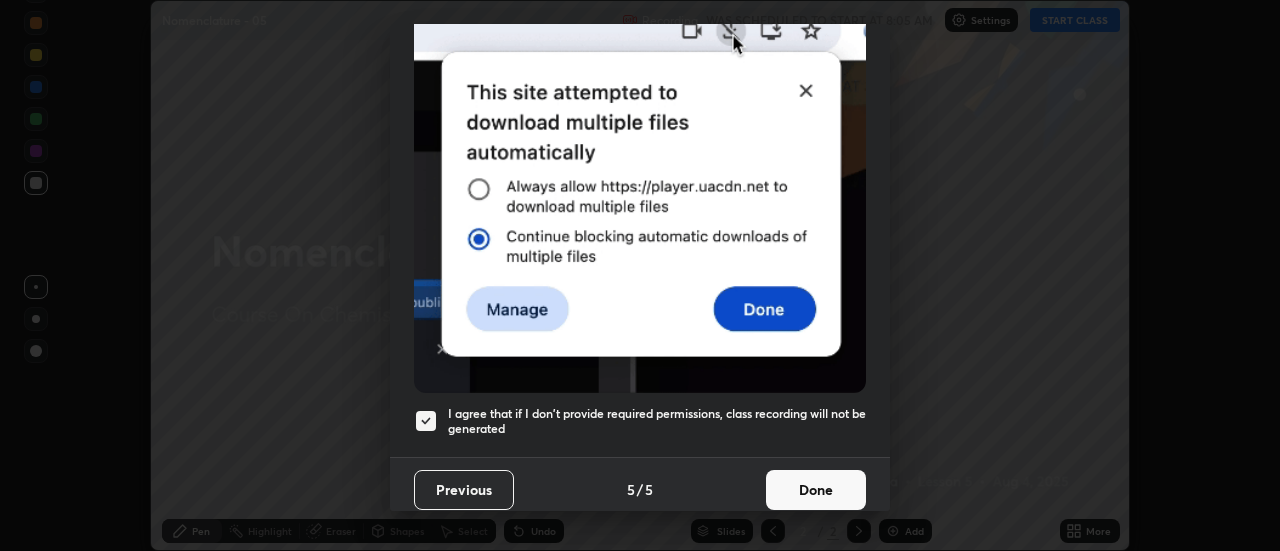 click on "Done" at bounding box center [816, 490] 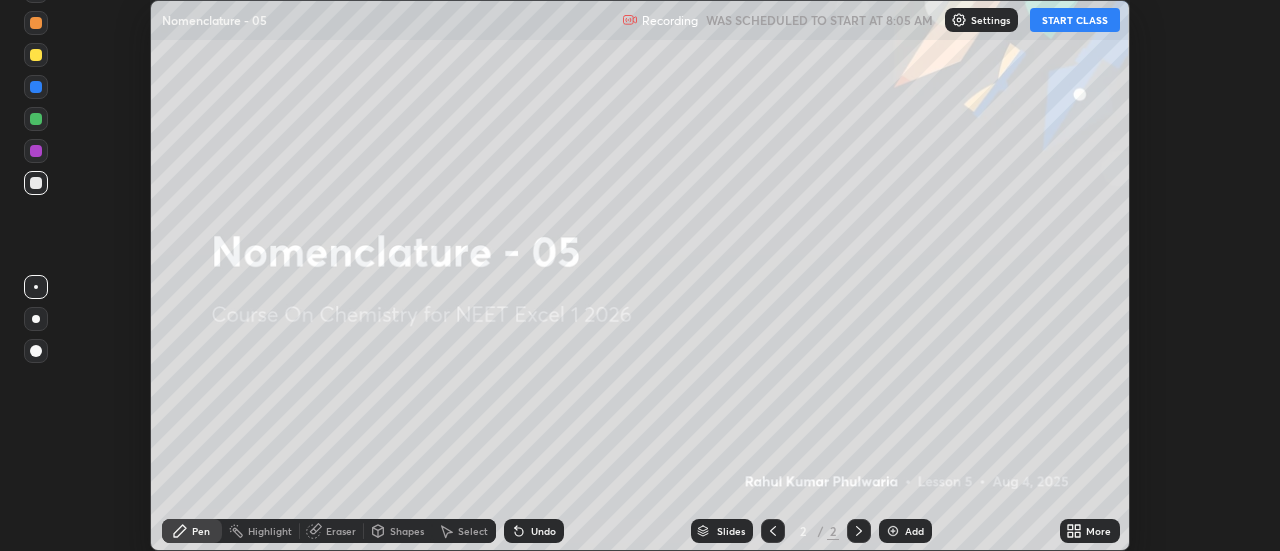 click on "More" at bounding box center (1090, 531) 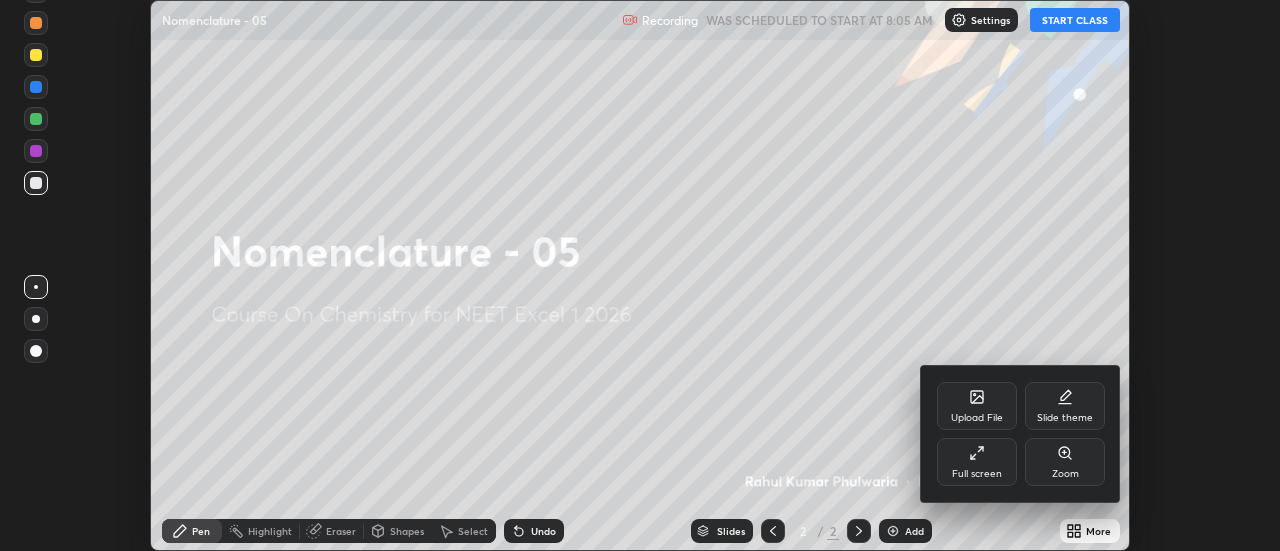 click on "Full screen" at bounding box center (977, 462) 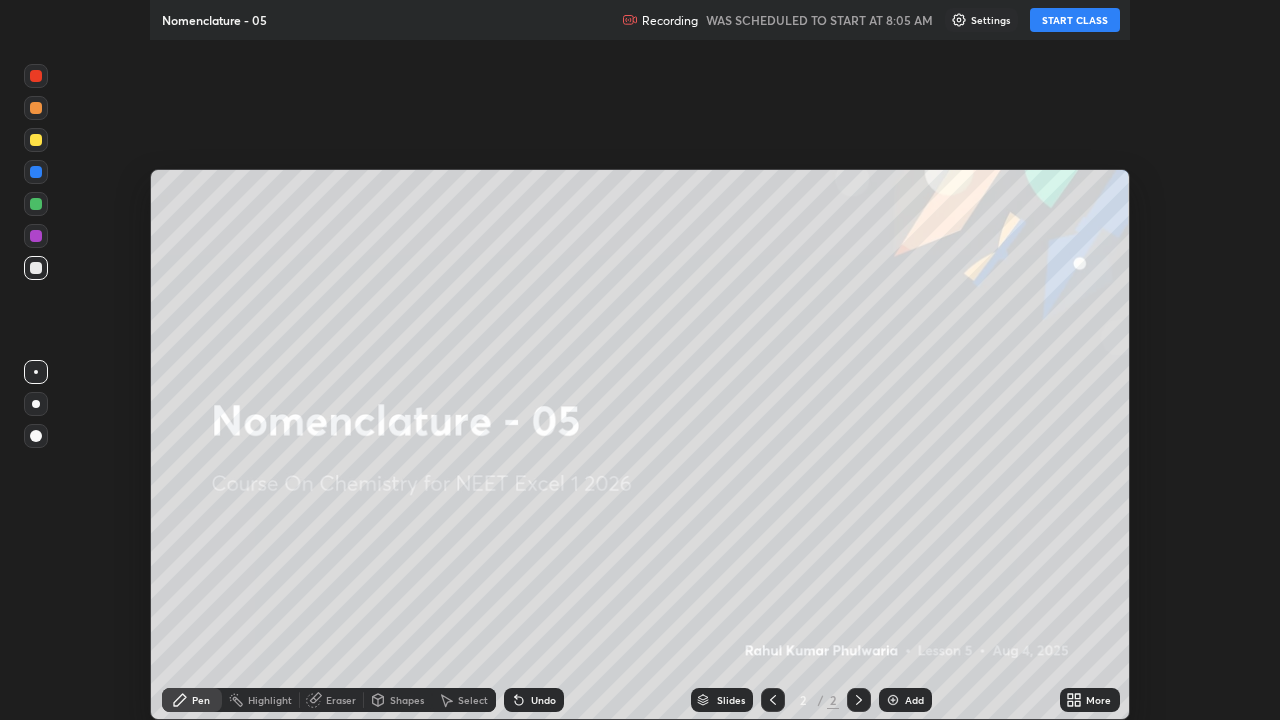 scroll, scrollTop: 99280, scrollLeft: 98720, axis: both 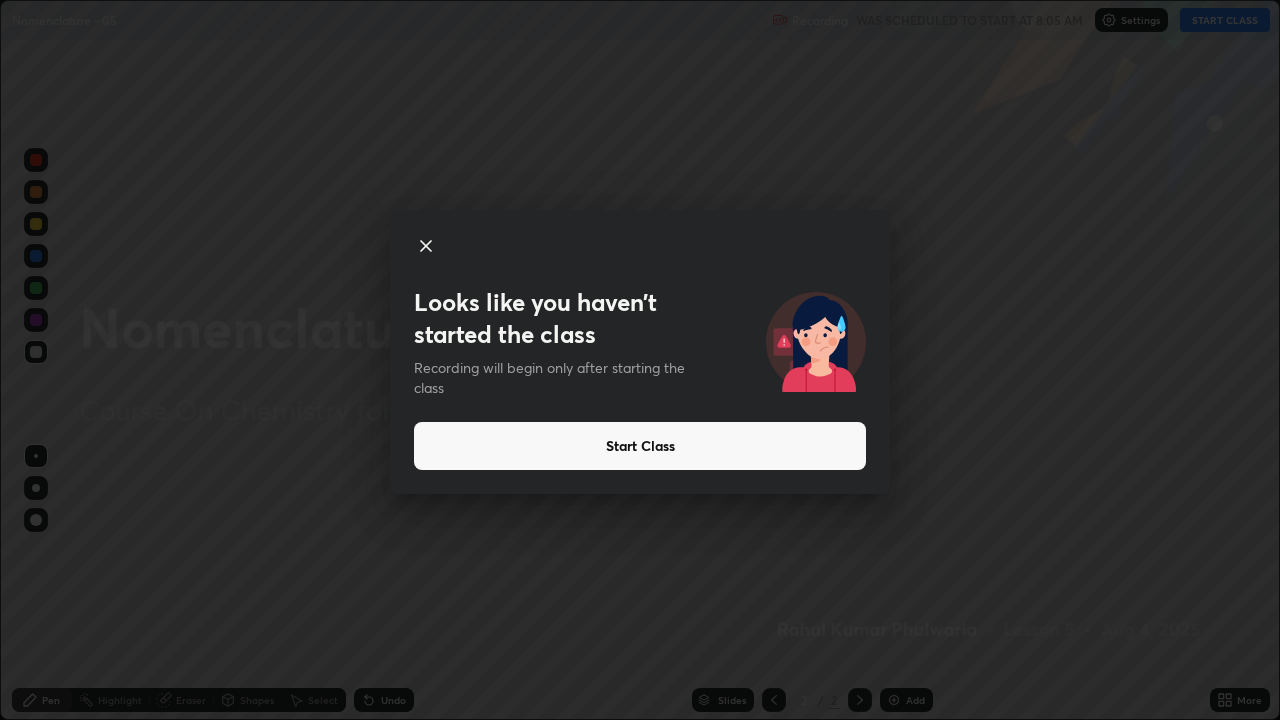 click on "Start Class" at bounding box center (640, 446) 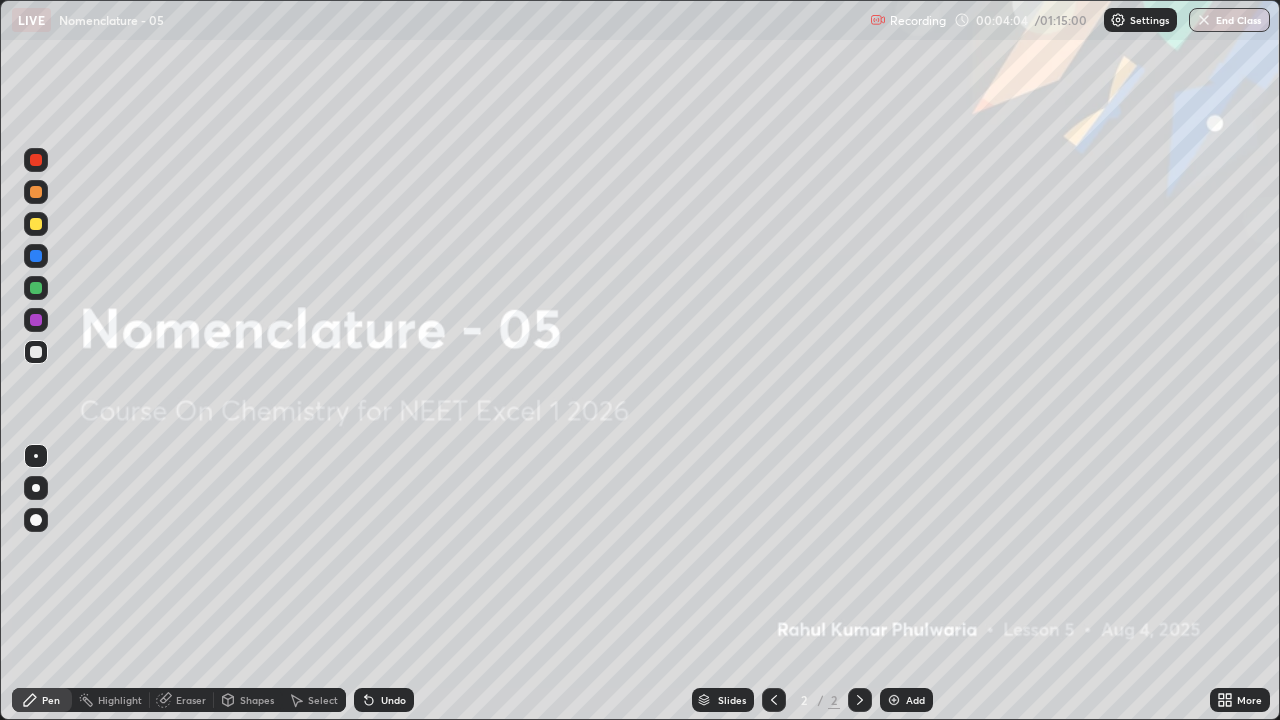 click at bounding box center (894, 700) 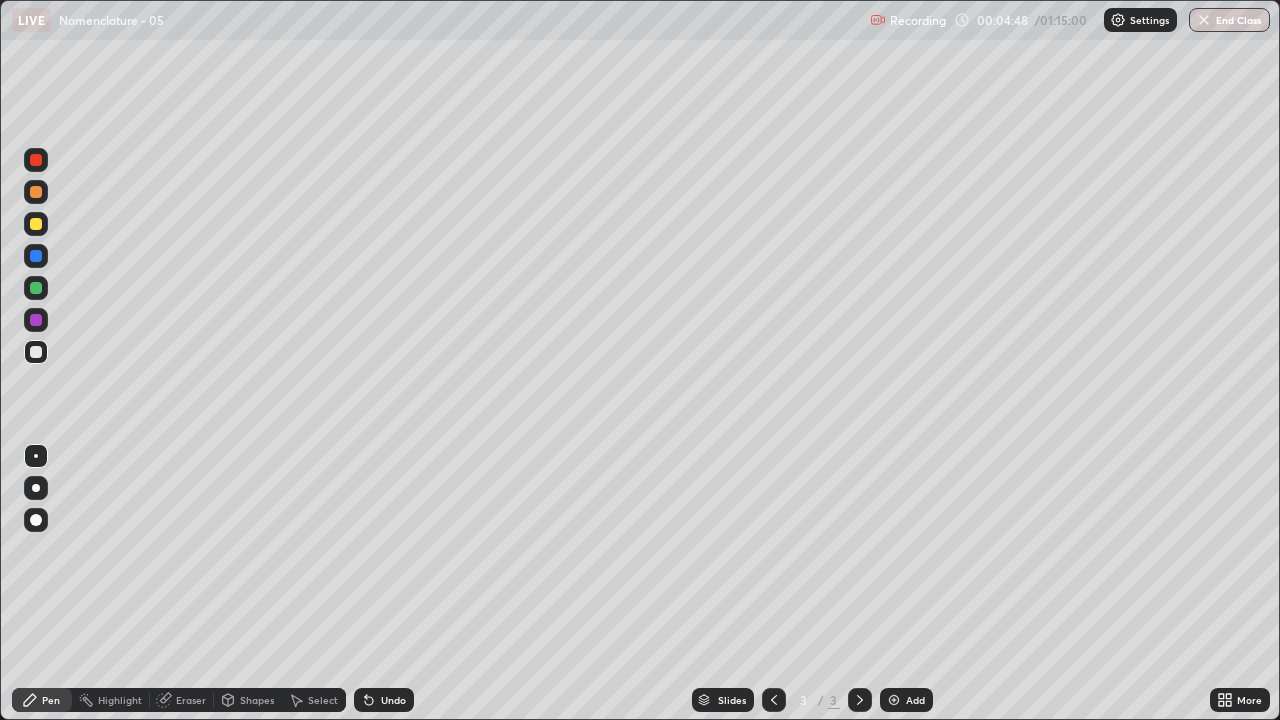 click on "Eraser" at bounding box center (191, 700) 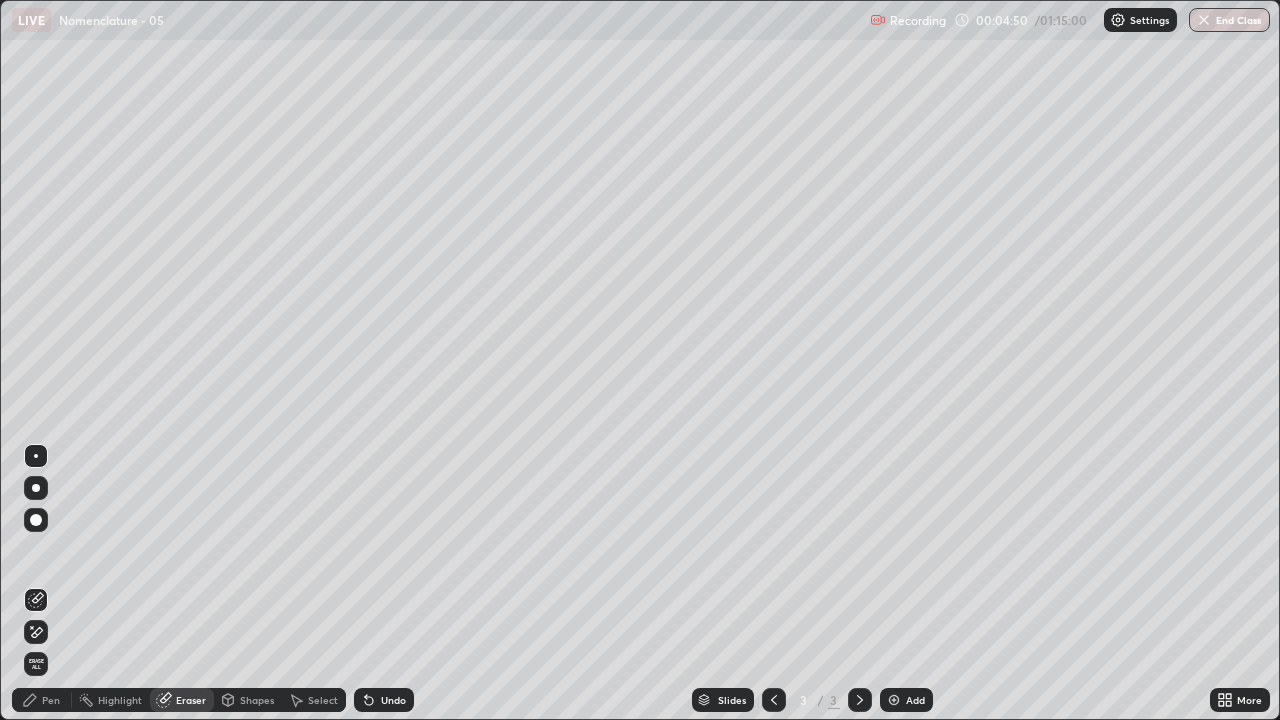 click on "Pen" at bounding box center [51, 700] 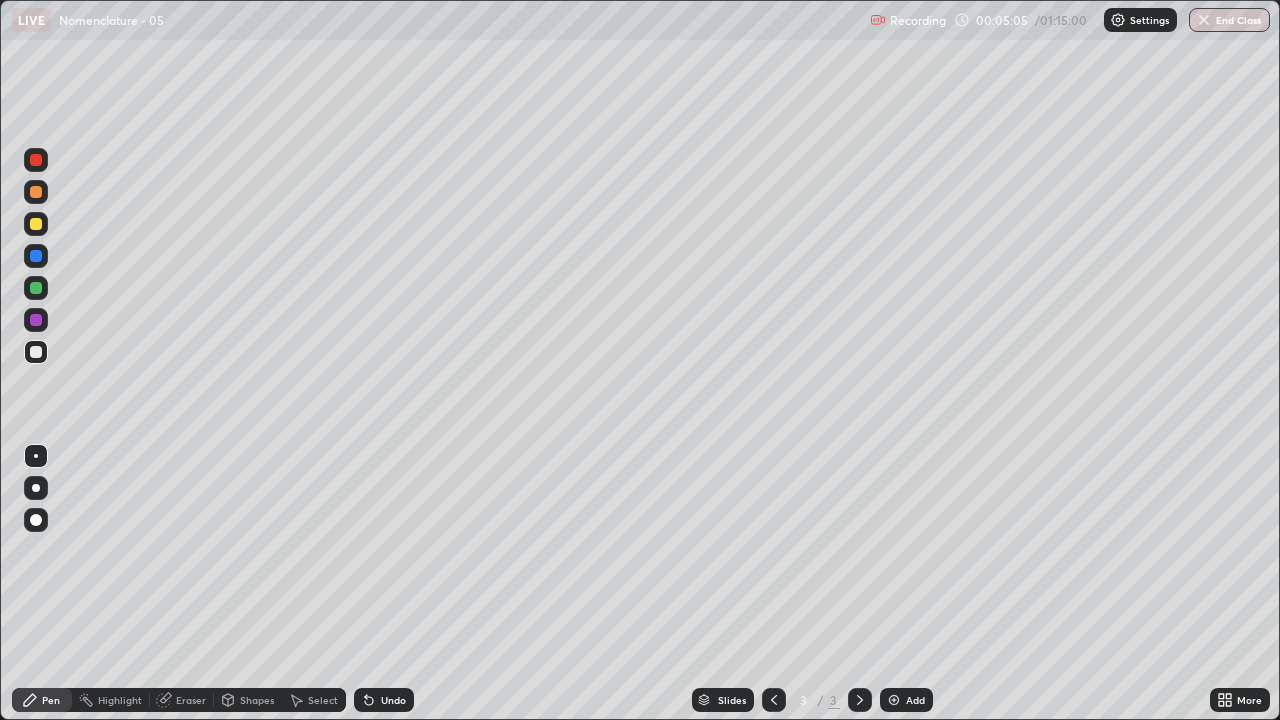 click at bounding box center (36, 160) 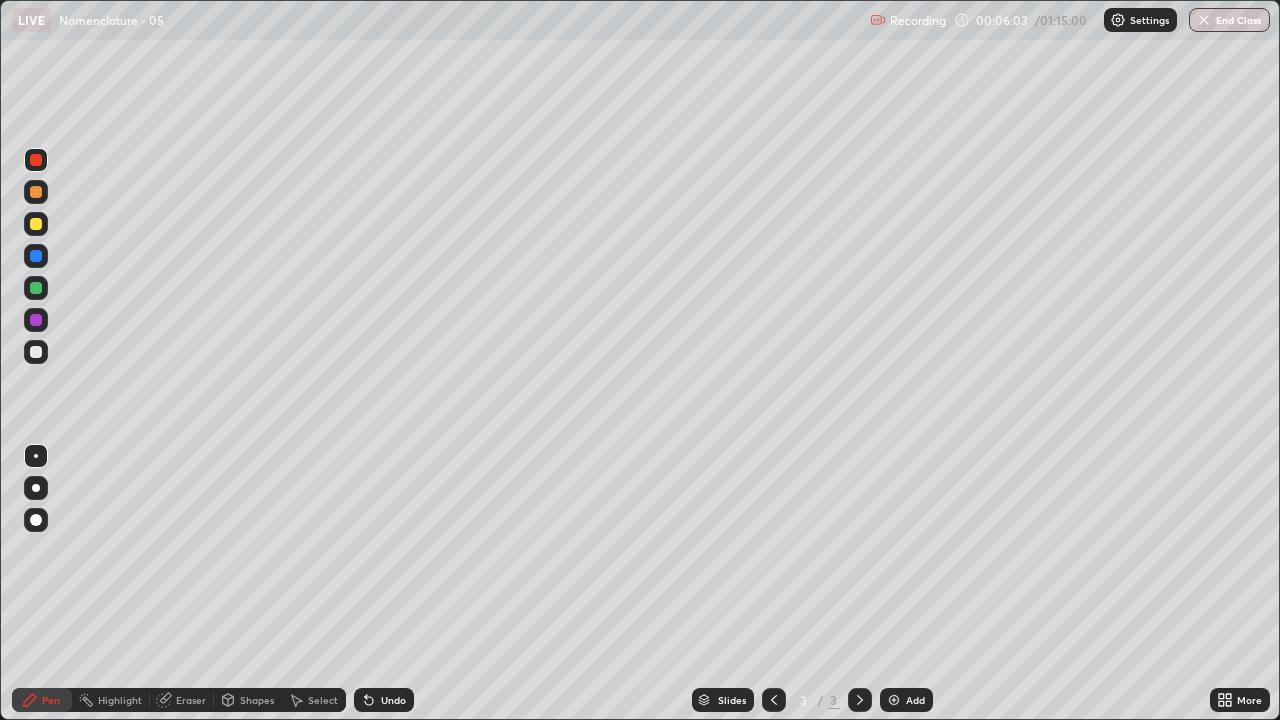 click at bounding box center (36, 352) 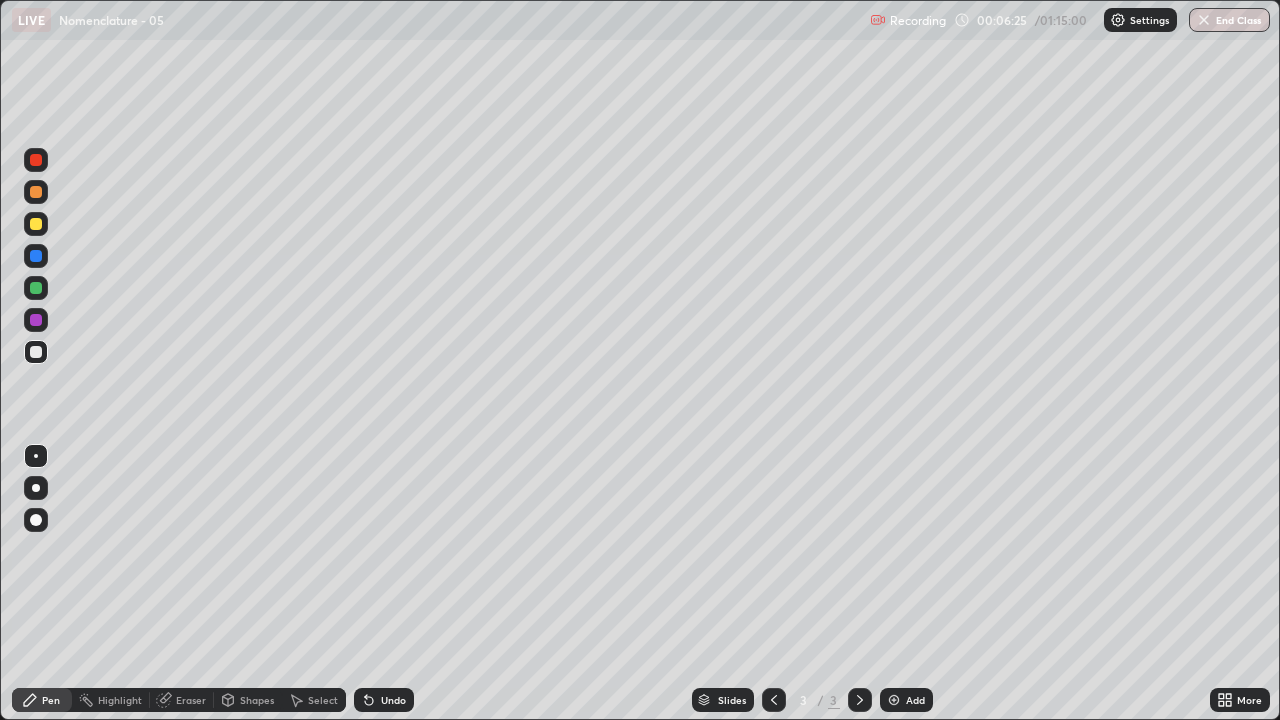 click at bounding box center [36, 160] 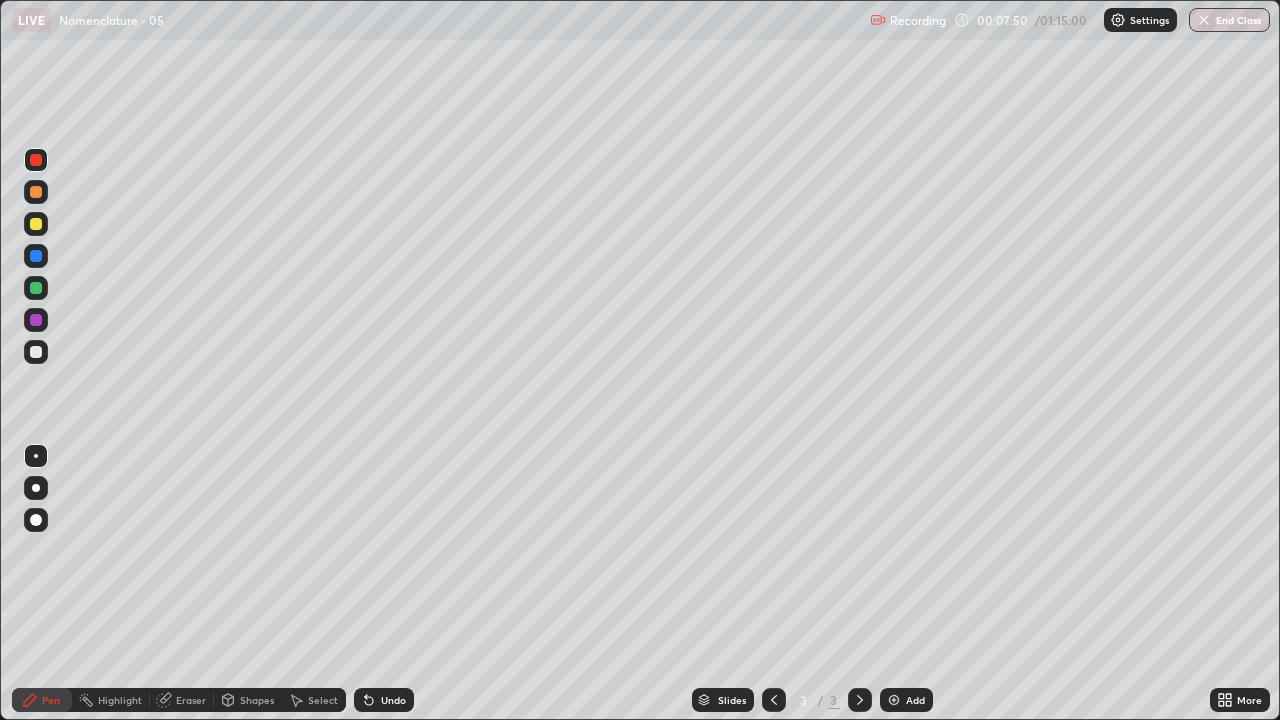 click at bounding box center (36, 352) 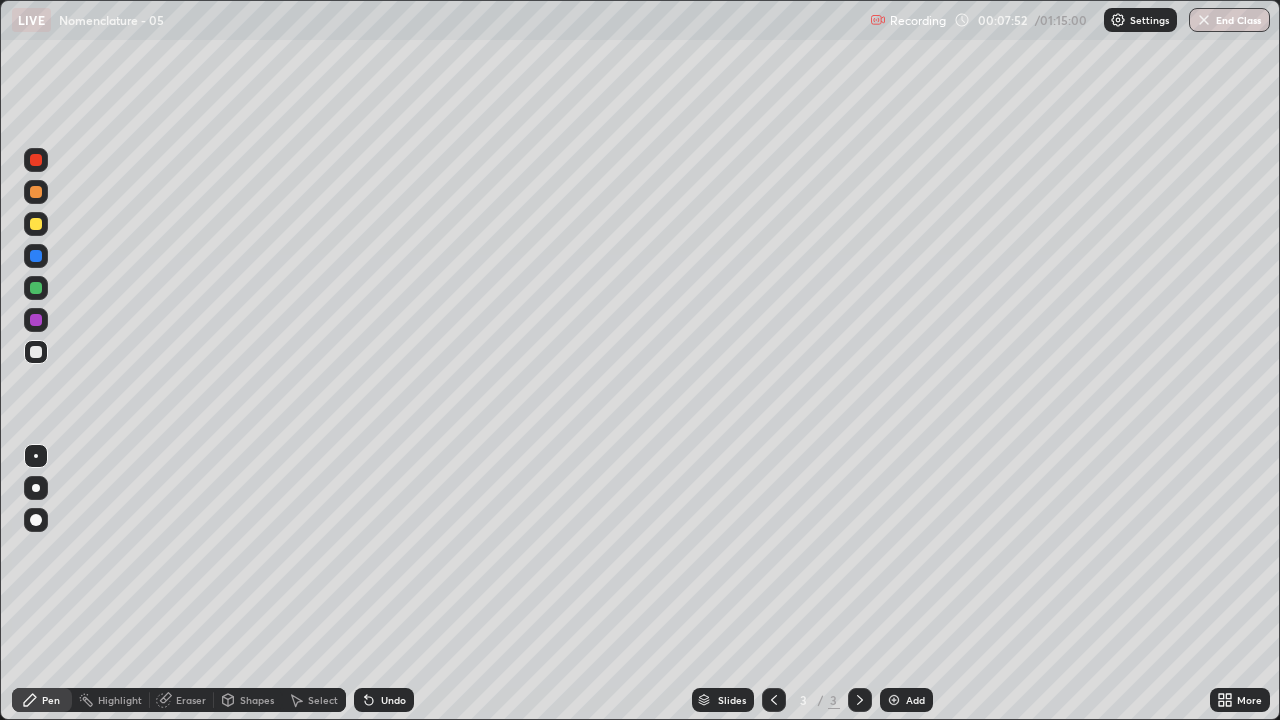 click at bounding box center (894, 700) 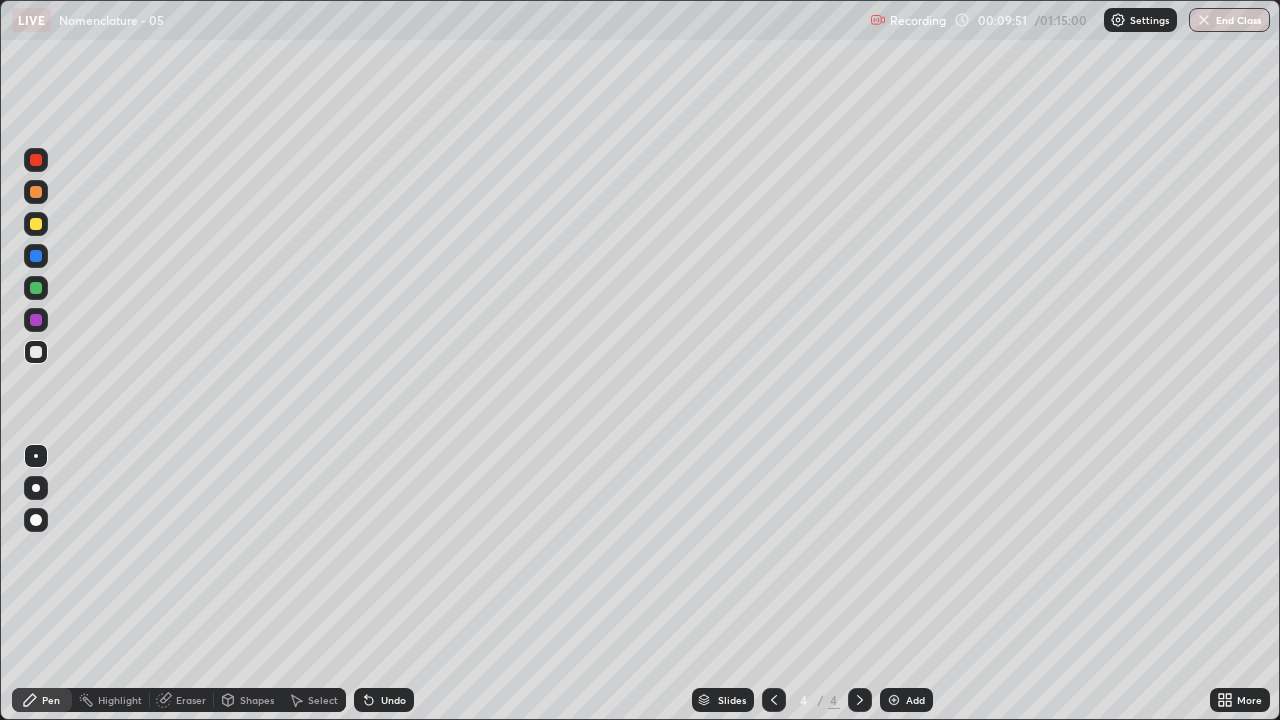 click on "Eraser" at bounding box center [191, 700] 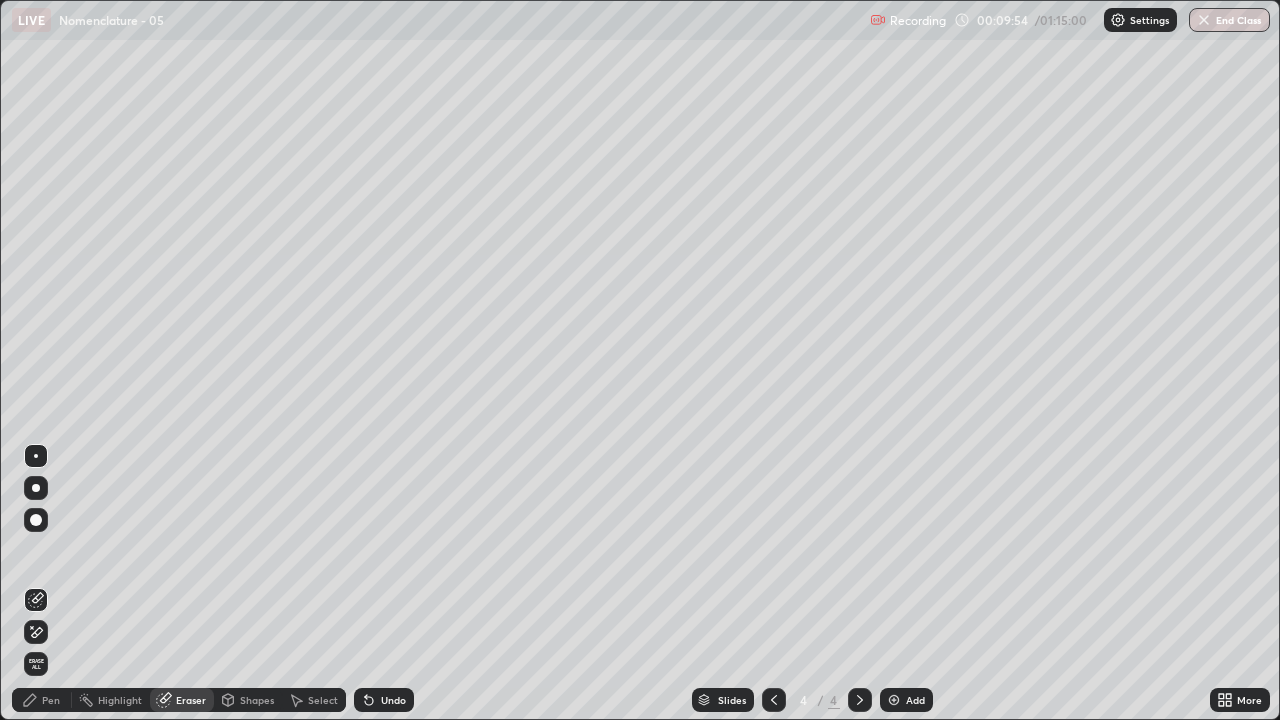 click on "Pen" at bounding box center (51, 700) 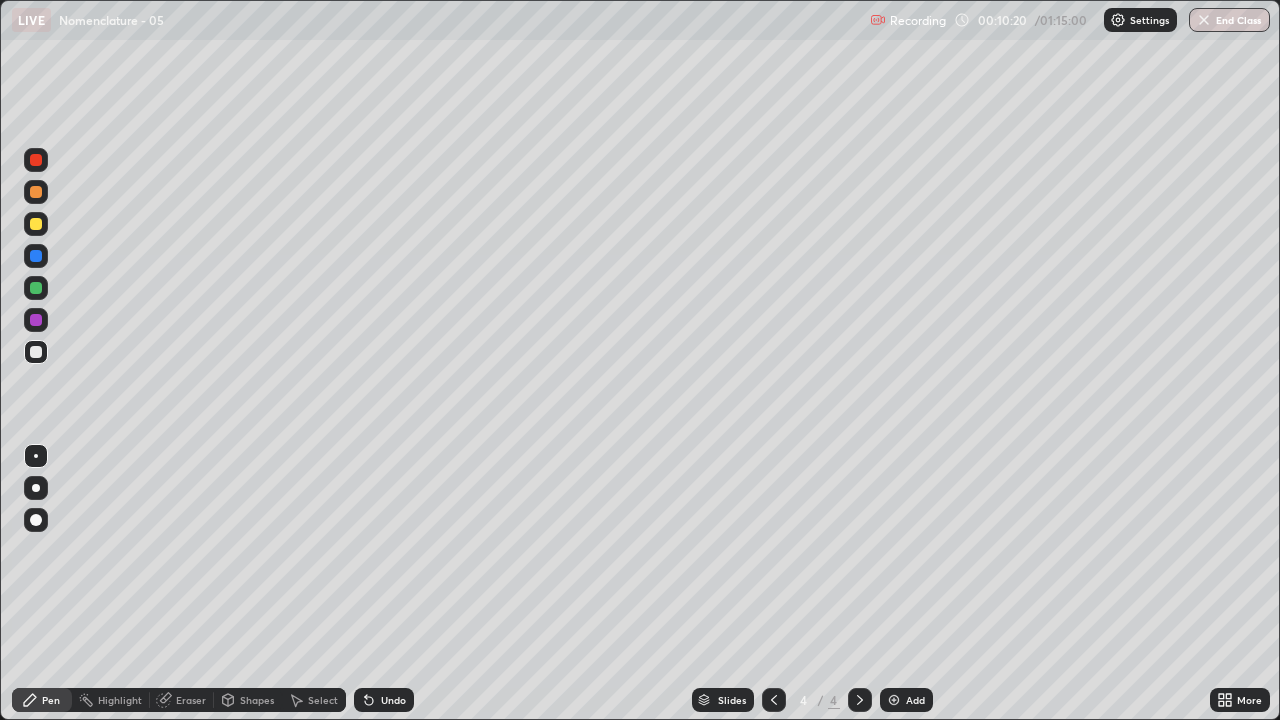 click at bounding box center (36, 160) 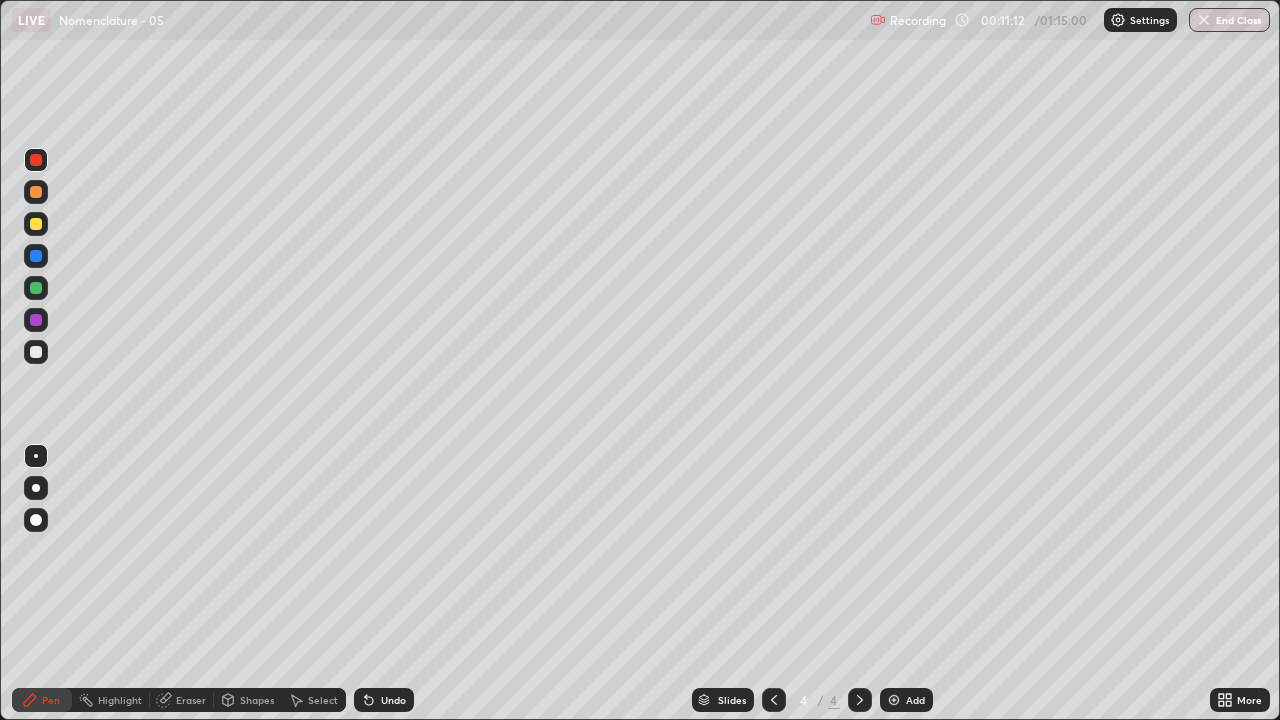 click at bounding box center [36, 288] 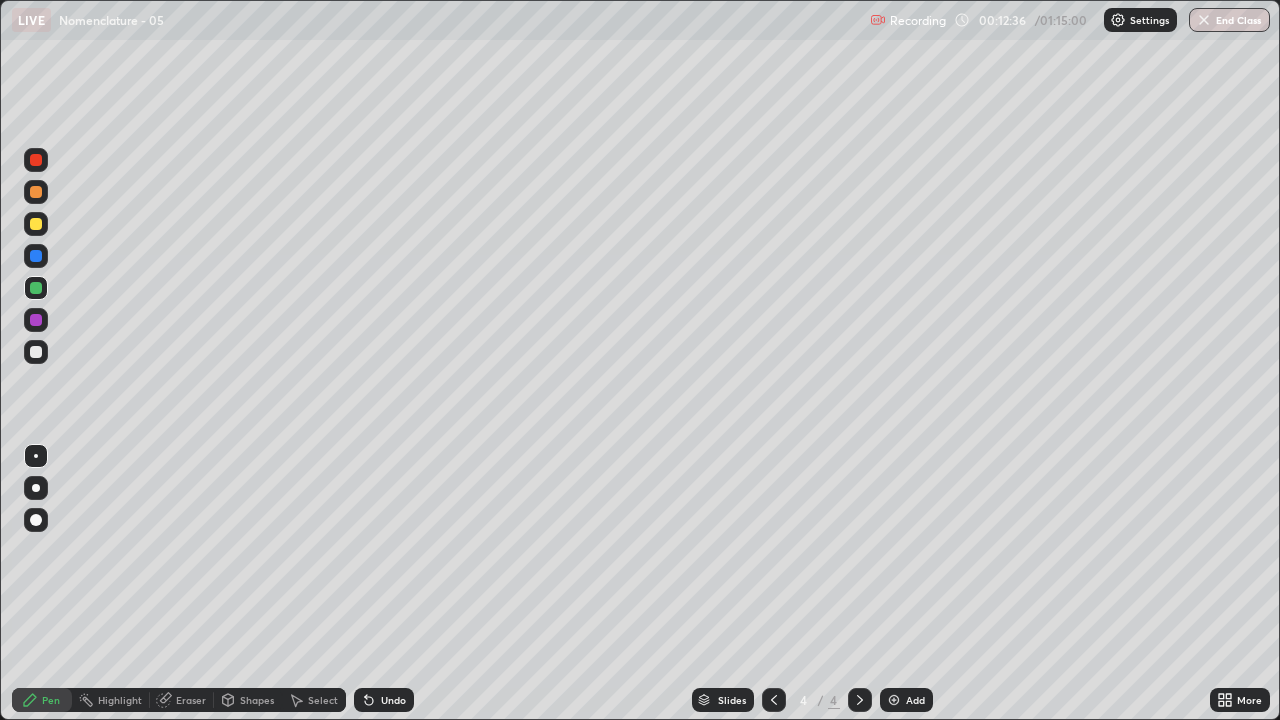 click at bounding box center [36, 160] 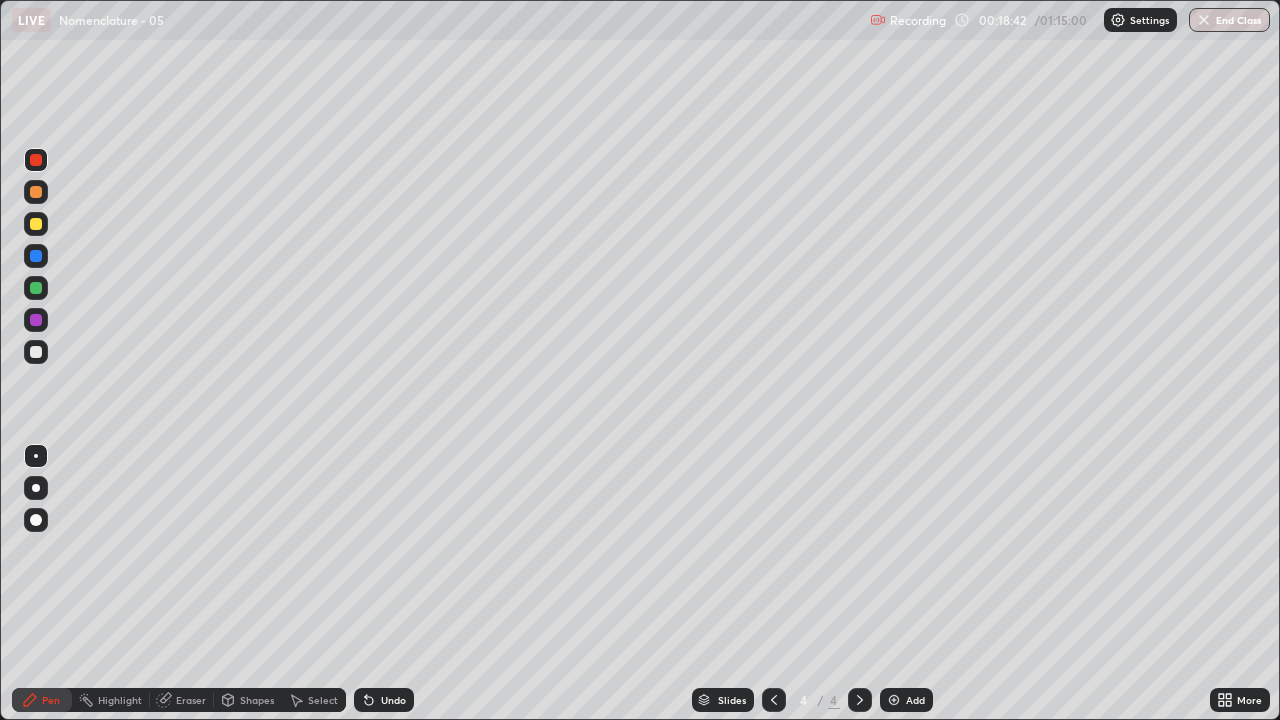 click on "Add" at bounding box center [906, 700] 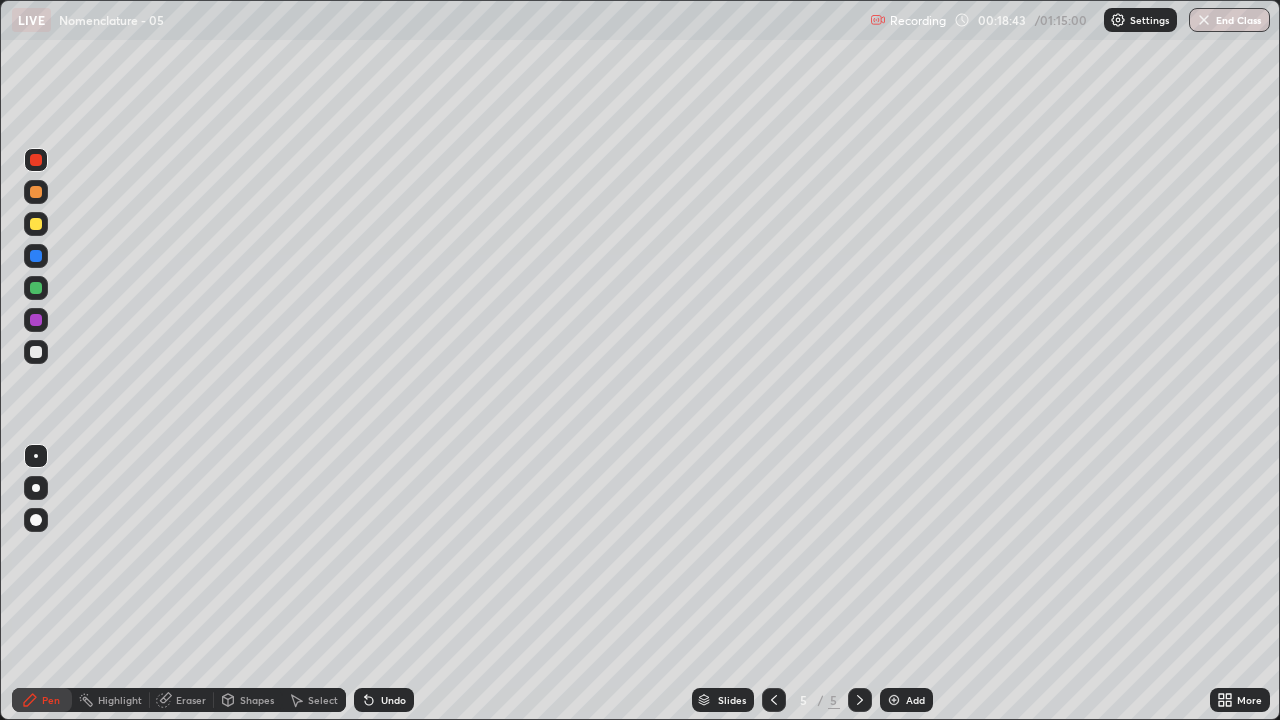 click 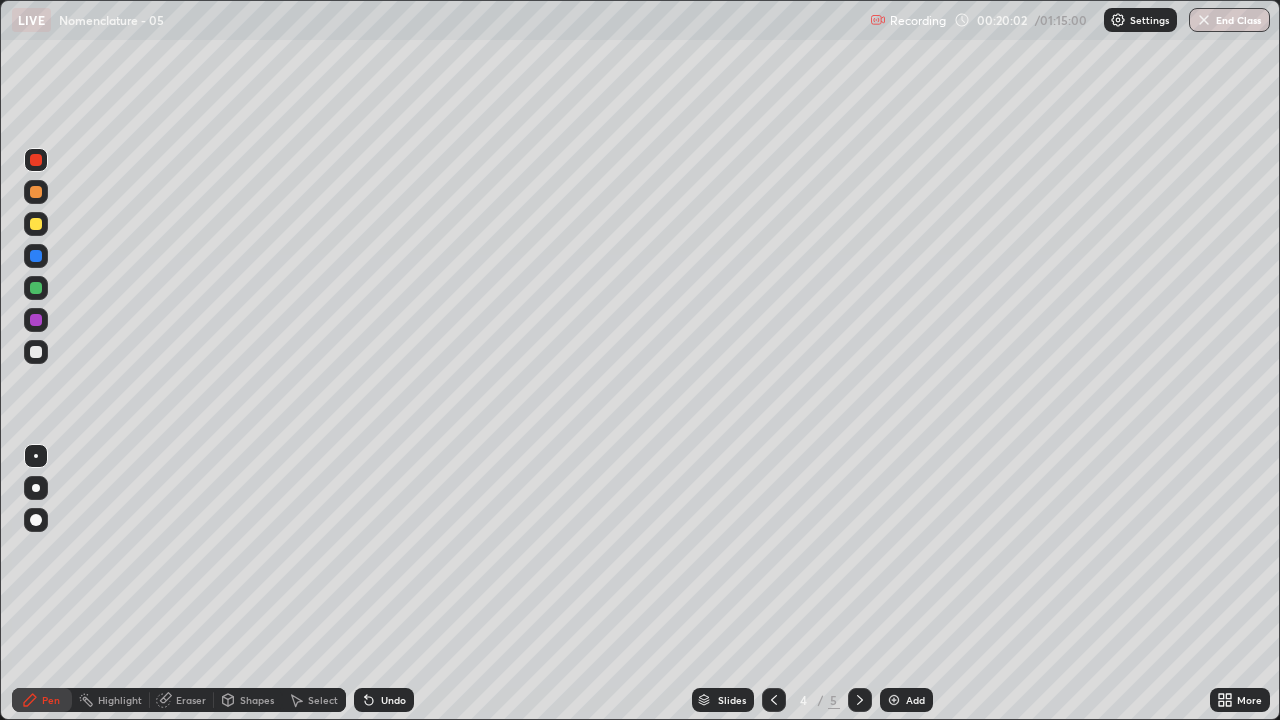 click at bounding box center (894, 700) 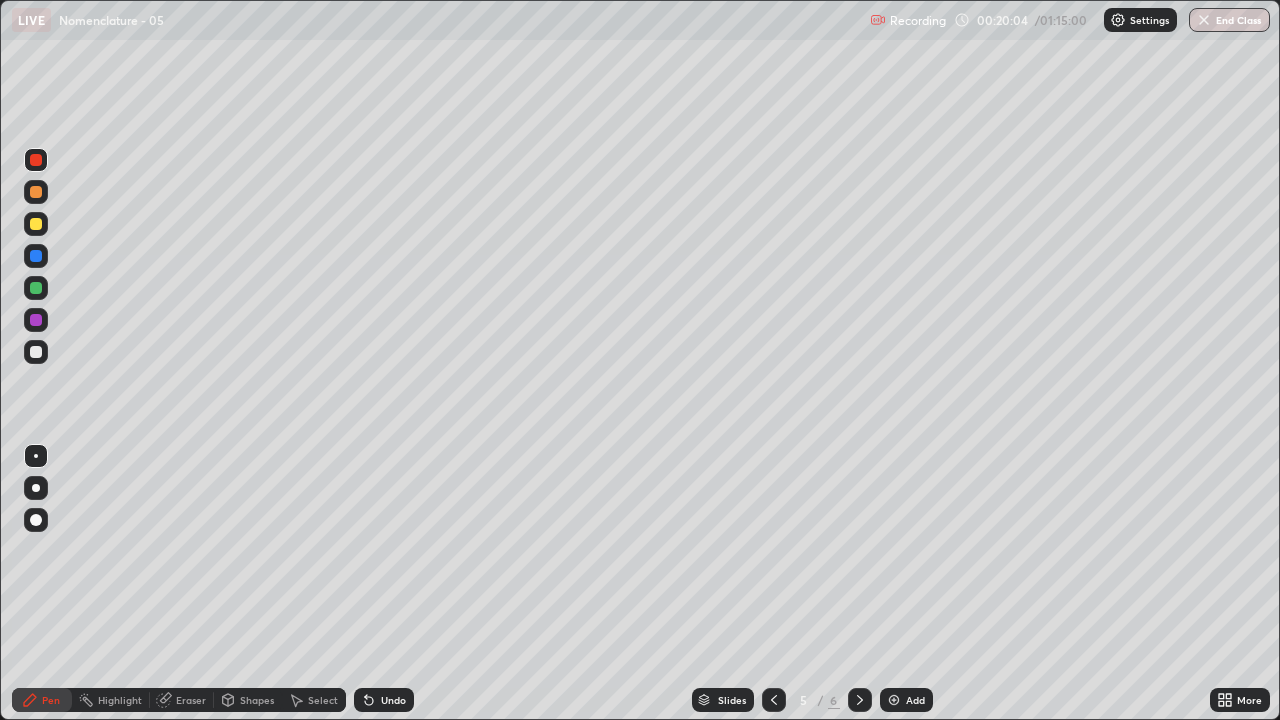 click at bounding box center (36, 352) 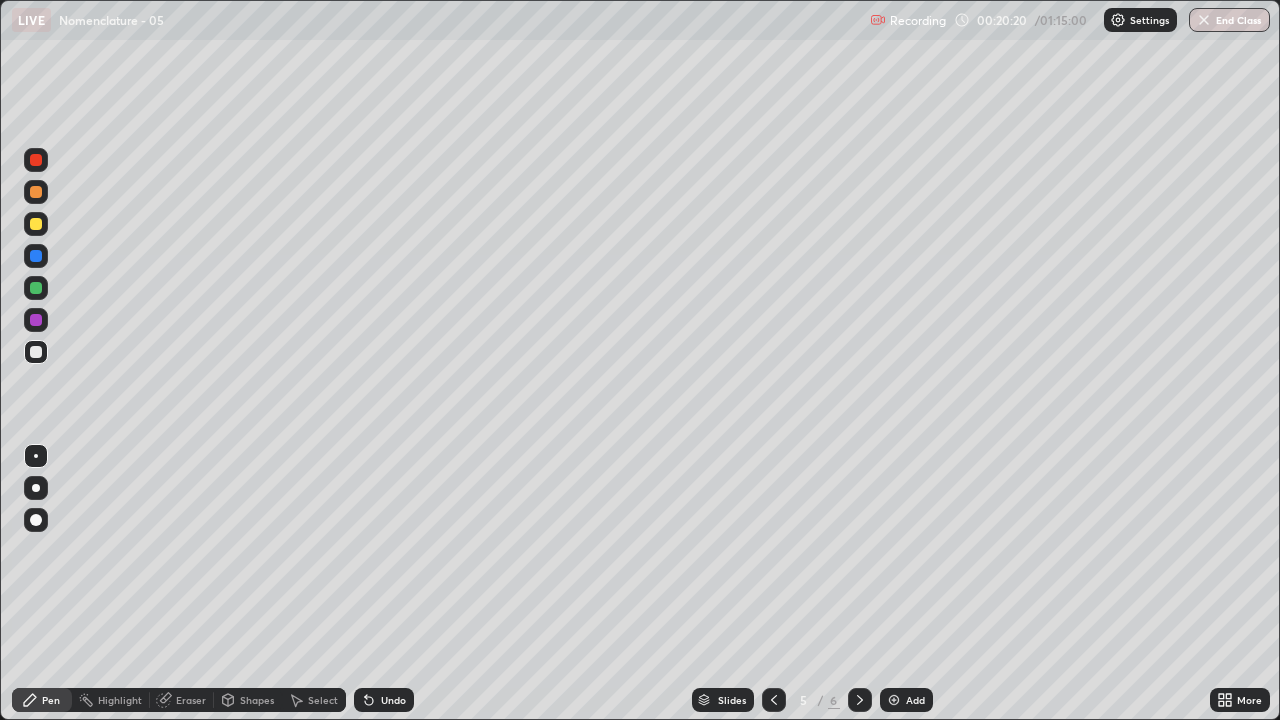 click at bounding box center (36, 160) 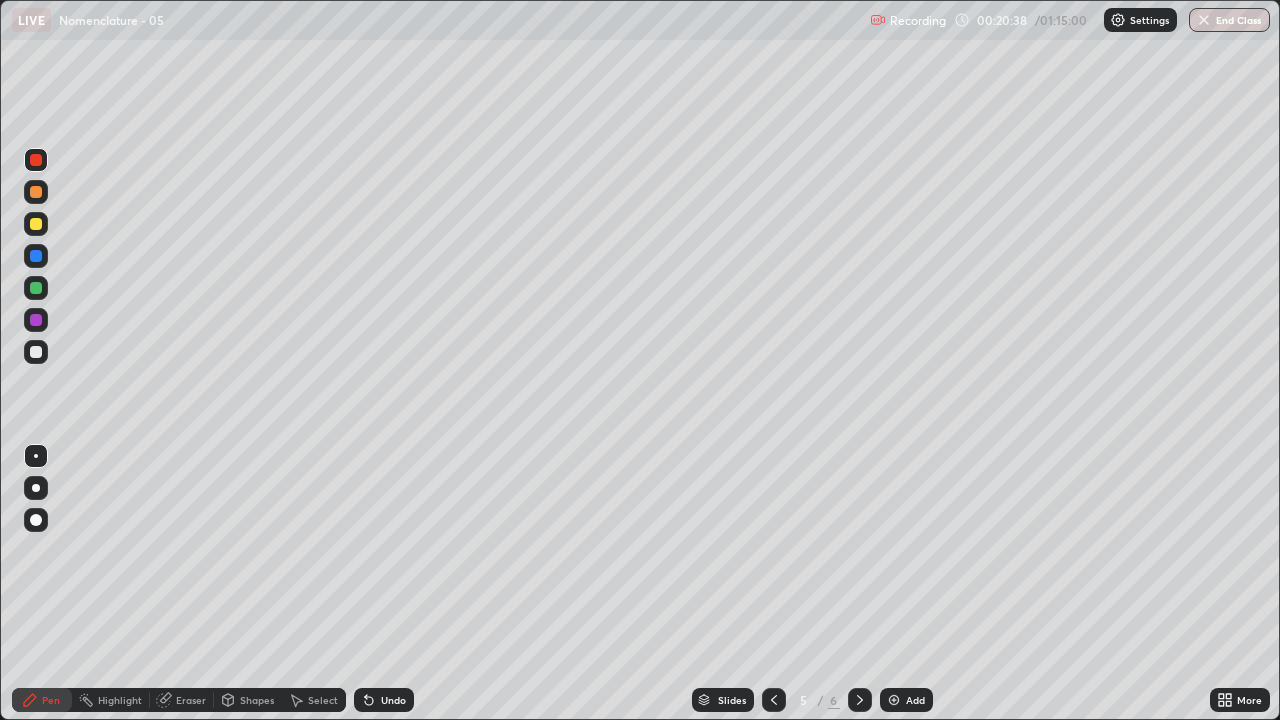 click at bounding box center [36, 352] 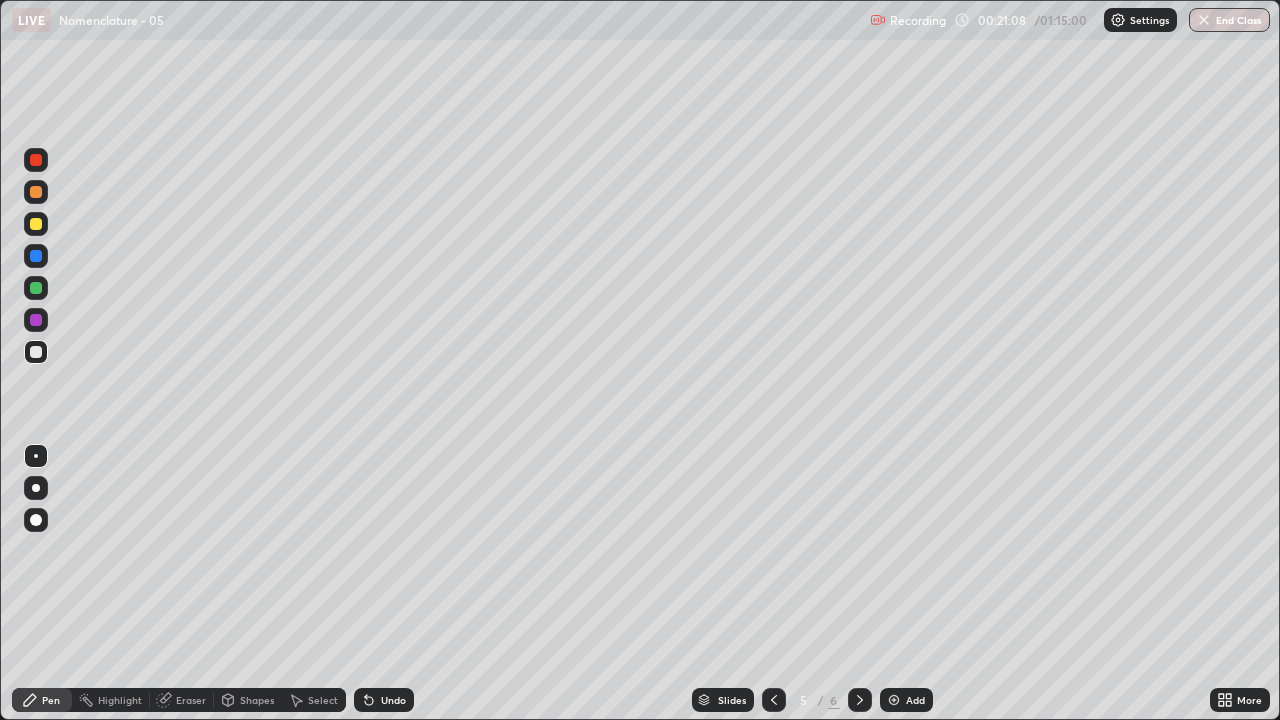 click at bounding box center (36, 160) 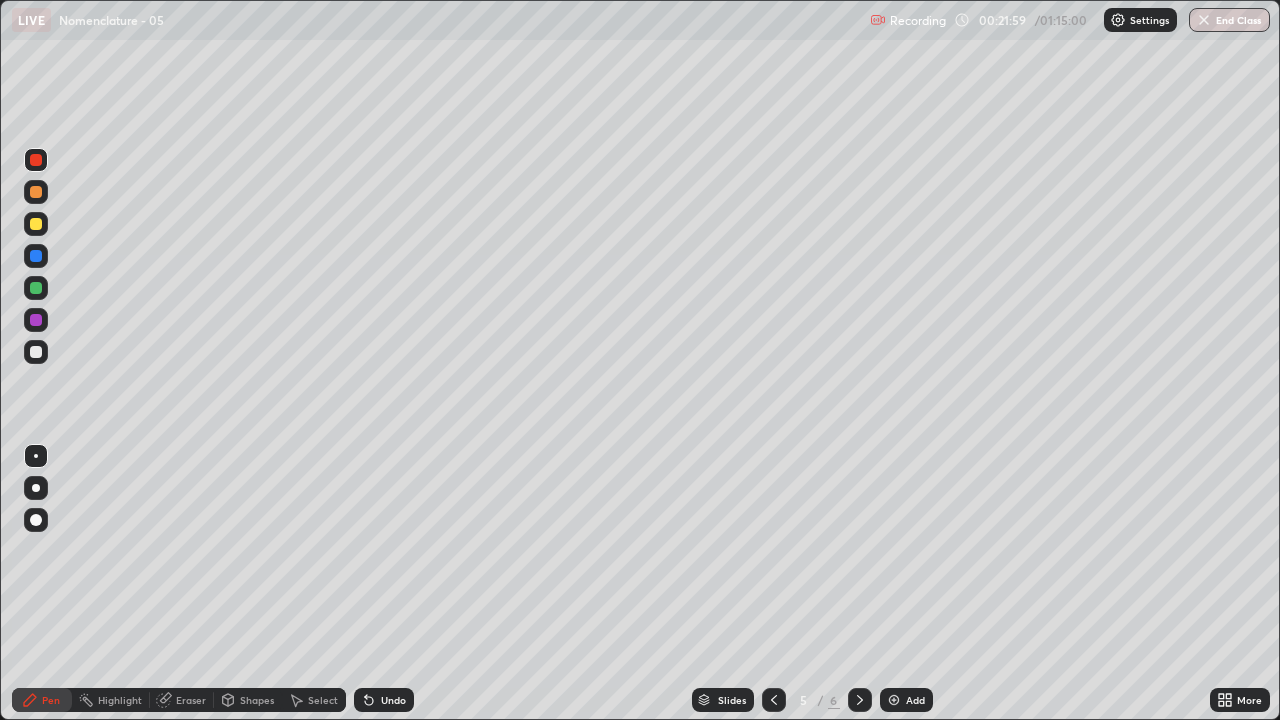 click at bounding box center [36, 352] 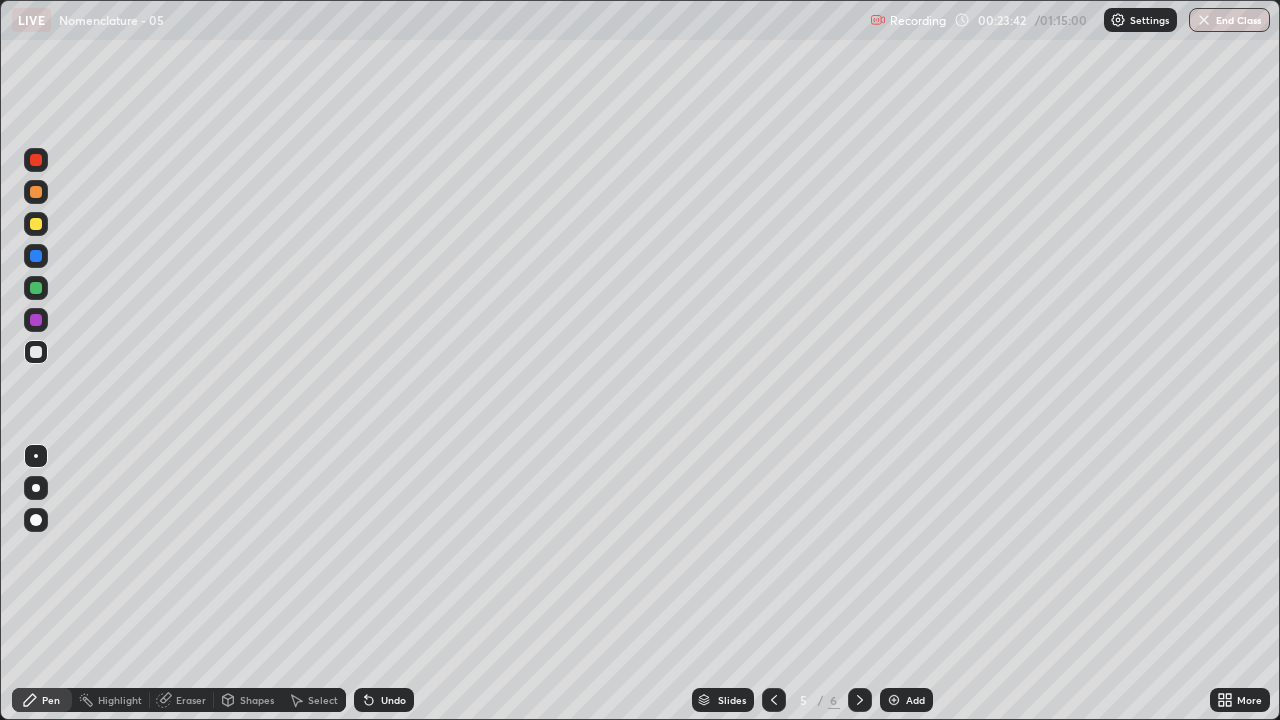 click at bounding box center [36, 160] 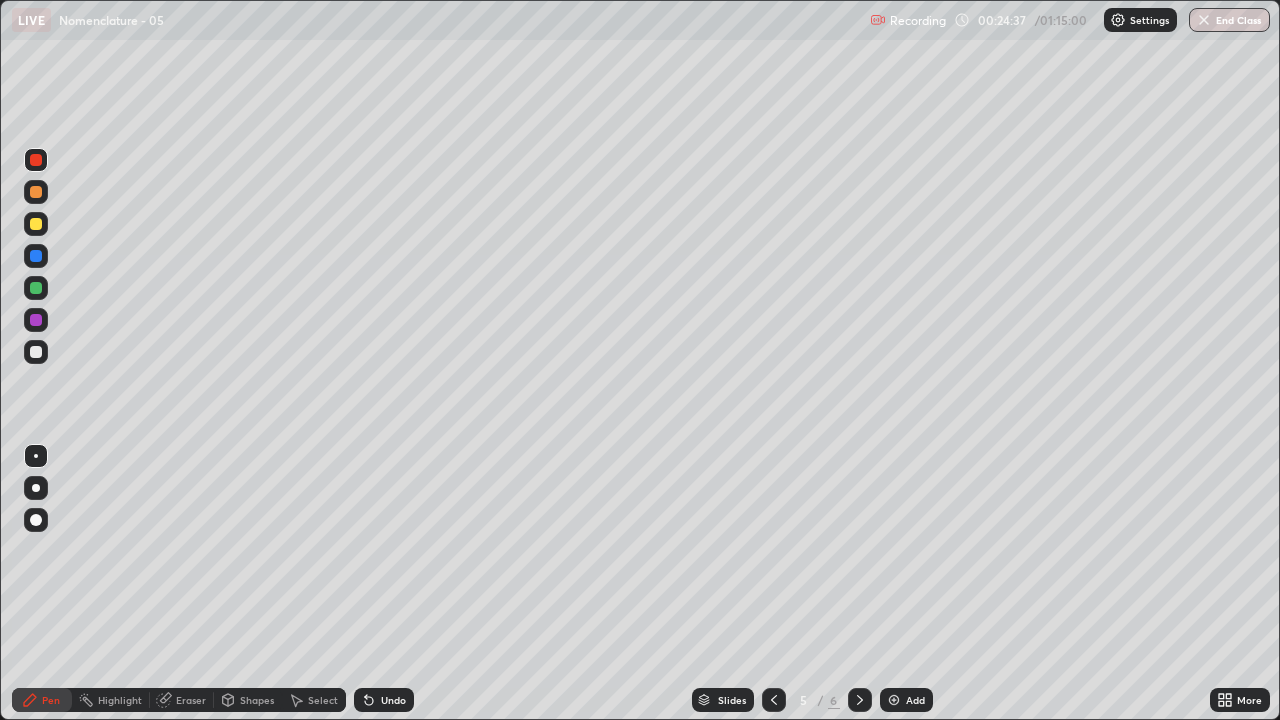 click at bounding box center (36, 352) 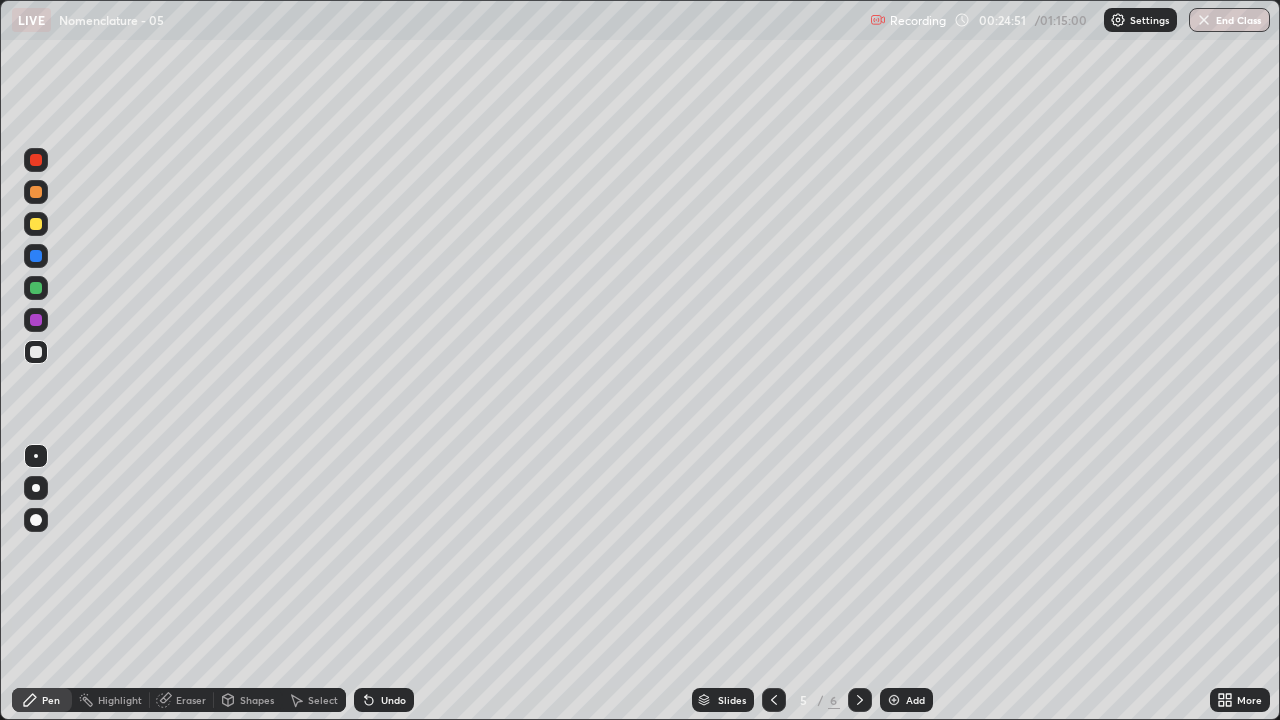 click at bounding box center [36, 160] 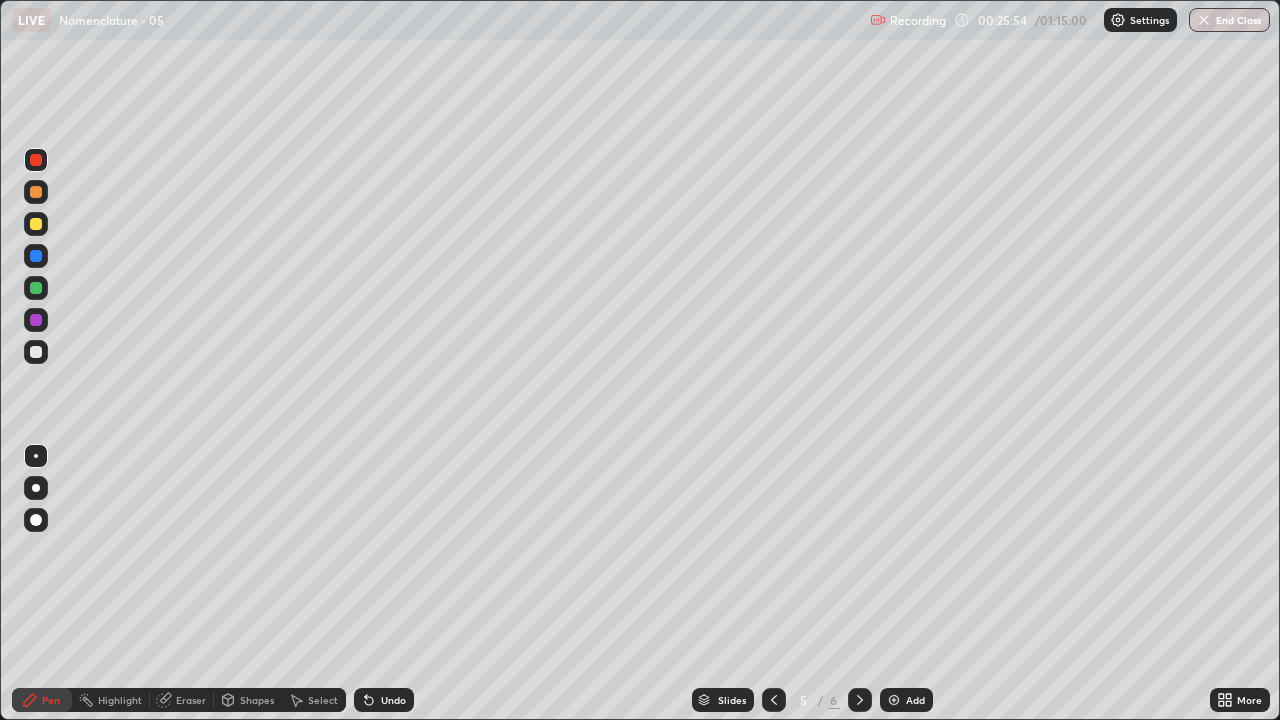 click at bounding box center [36, 352] 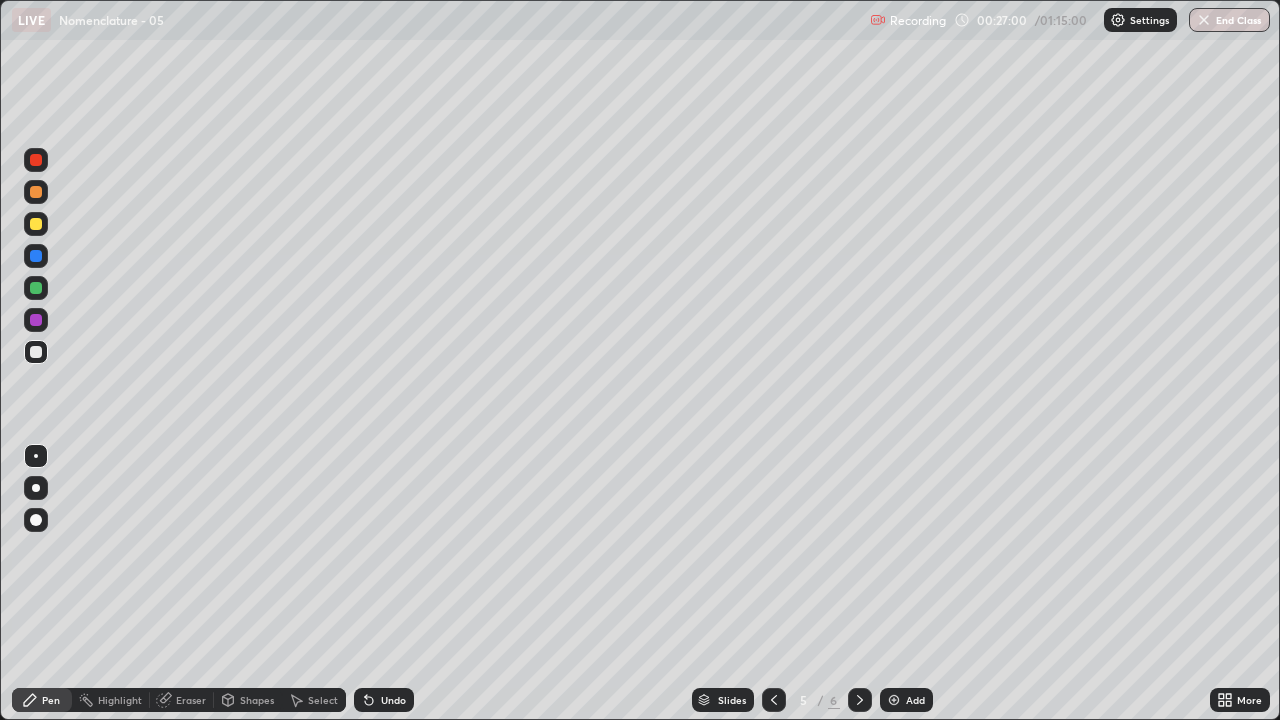 click at bounding box center (894, 700) 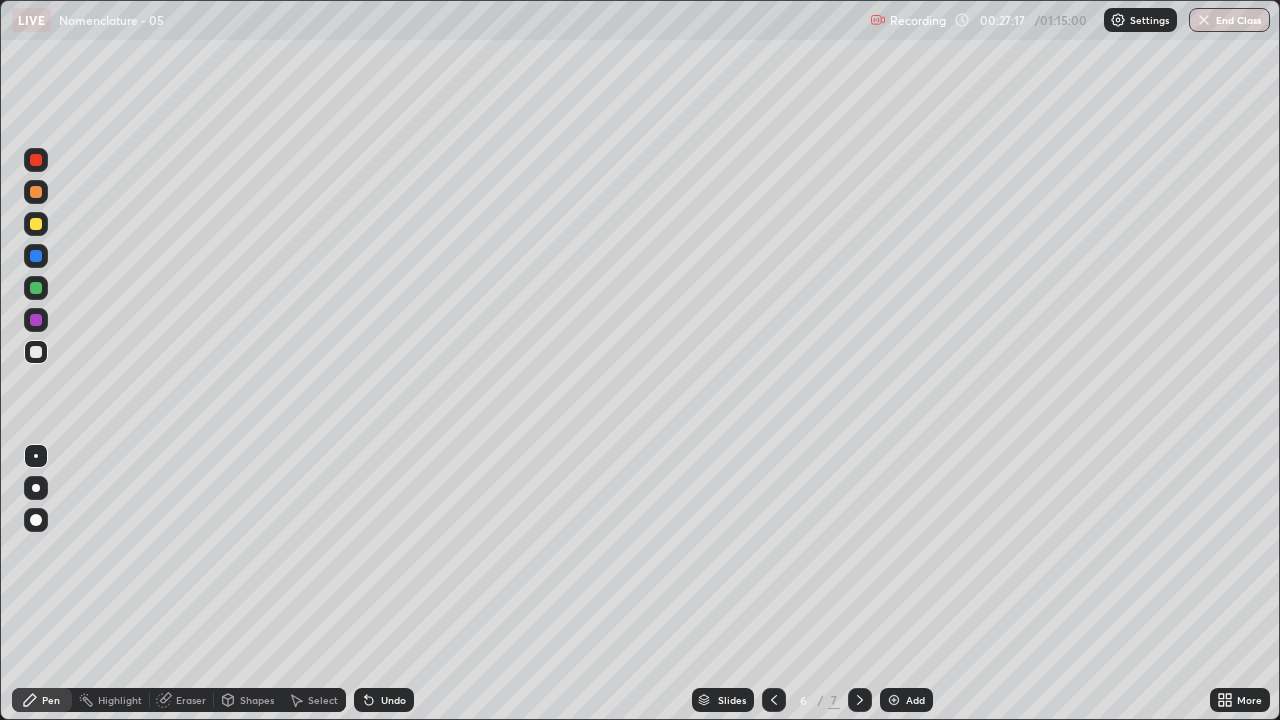 click at bounding box center (36, 160) 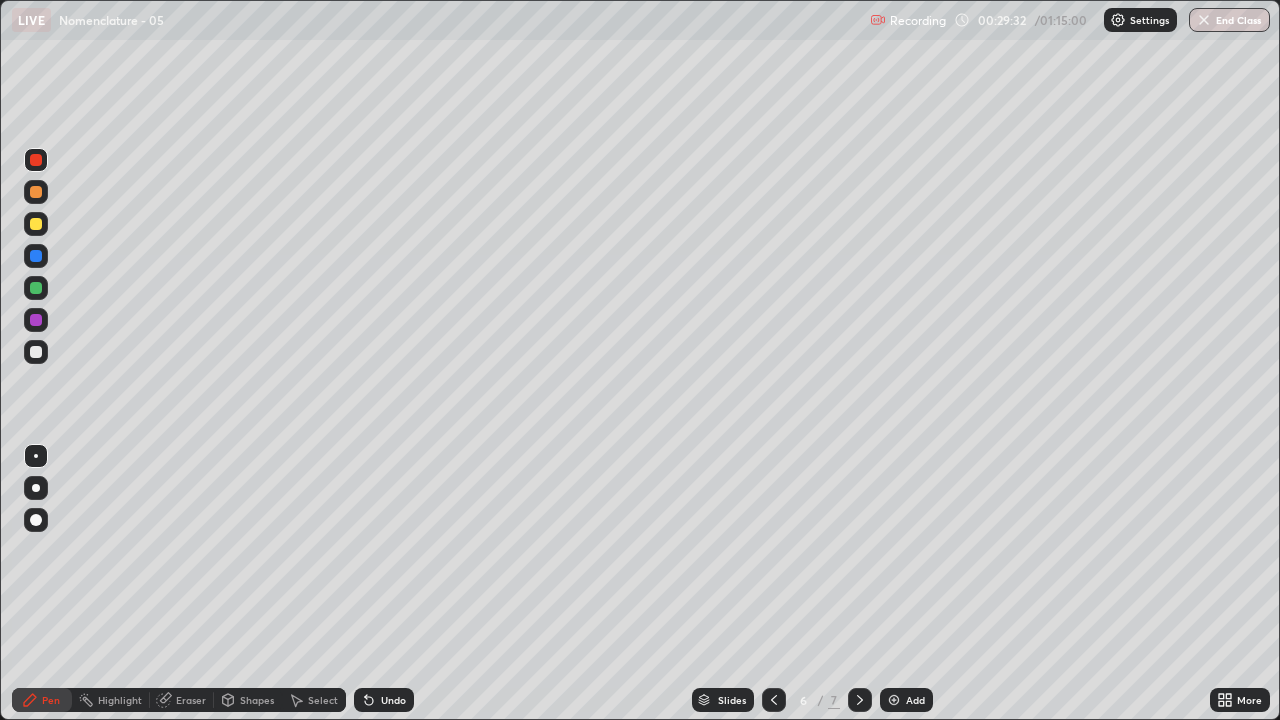click at bounding box center [36, 352] 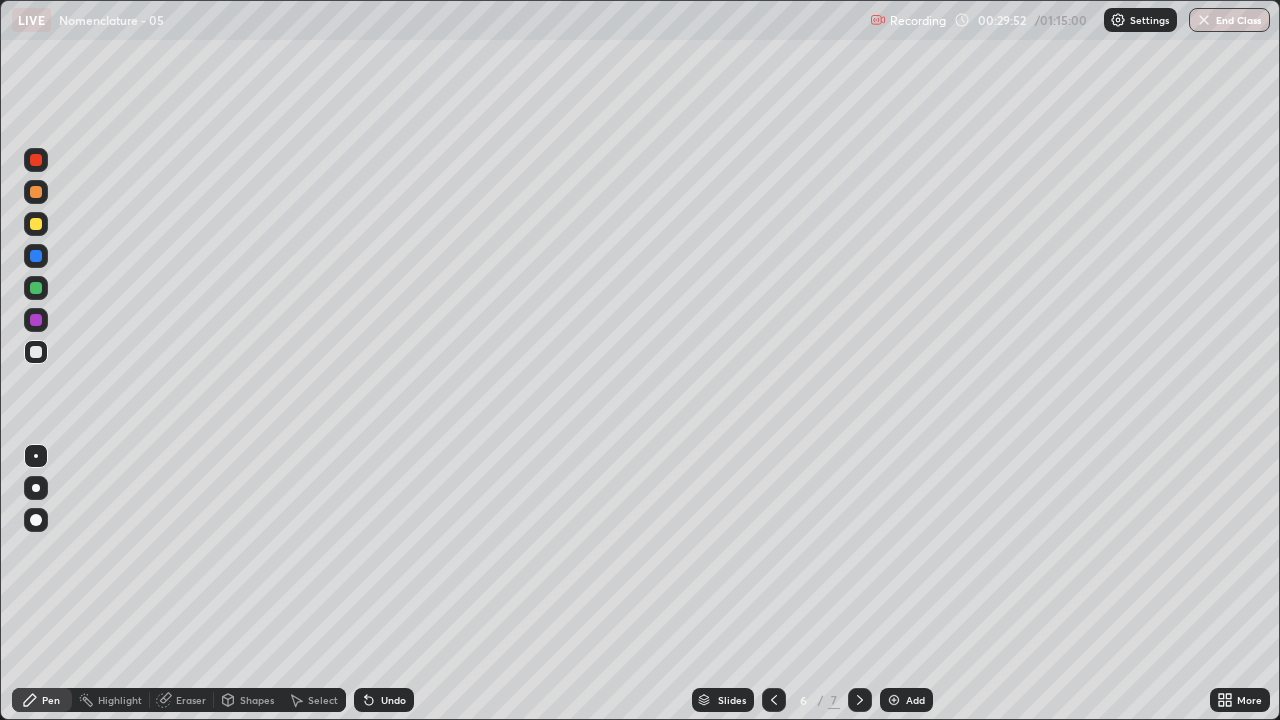 click at bounding box center (36, 160) 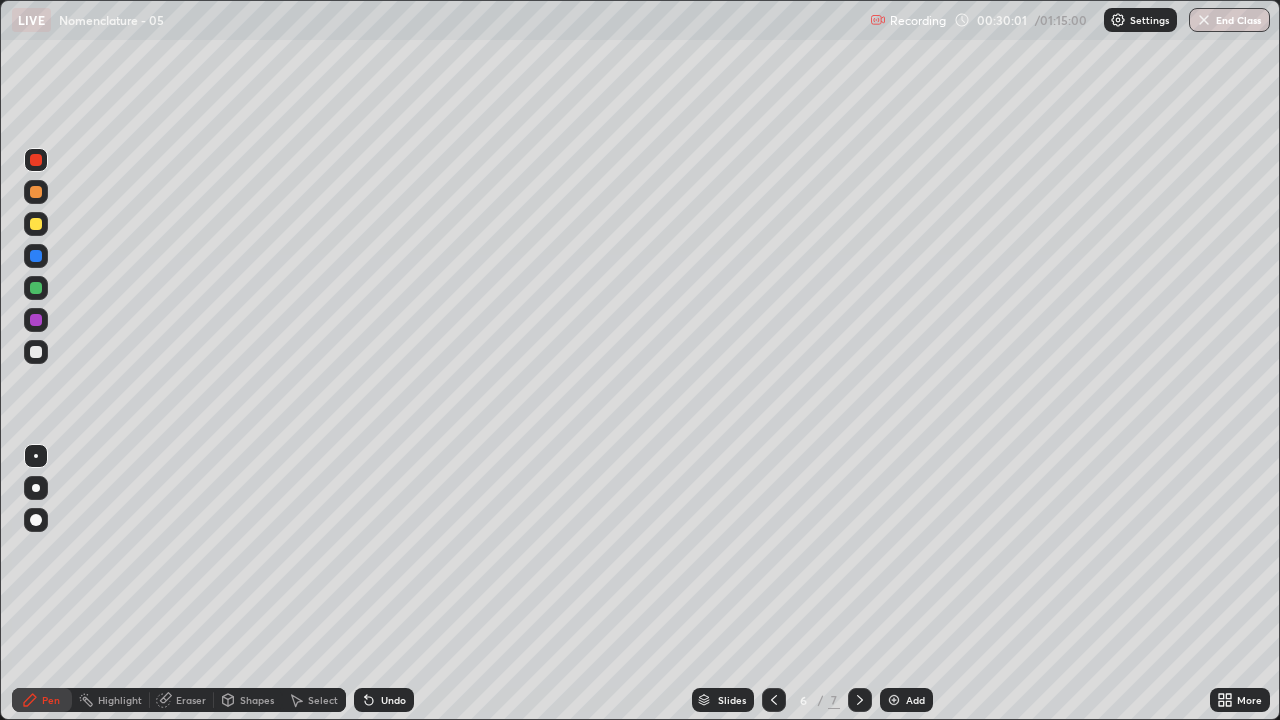 click at bounding box center (36, 352) 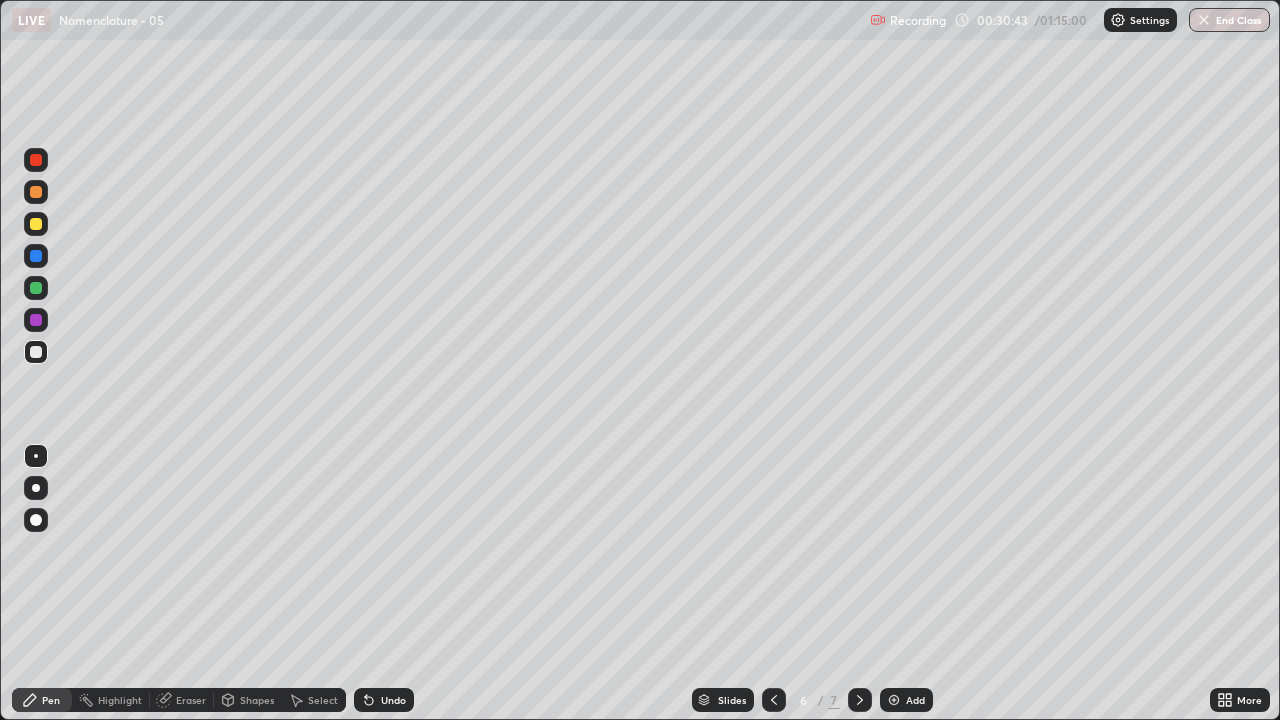 click on "Eraser" at bounding box center (191, 700) 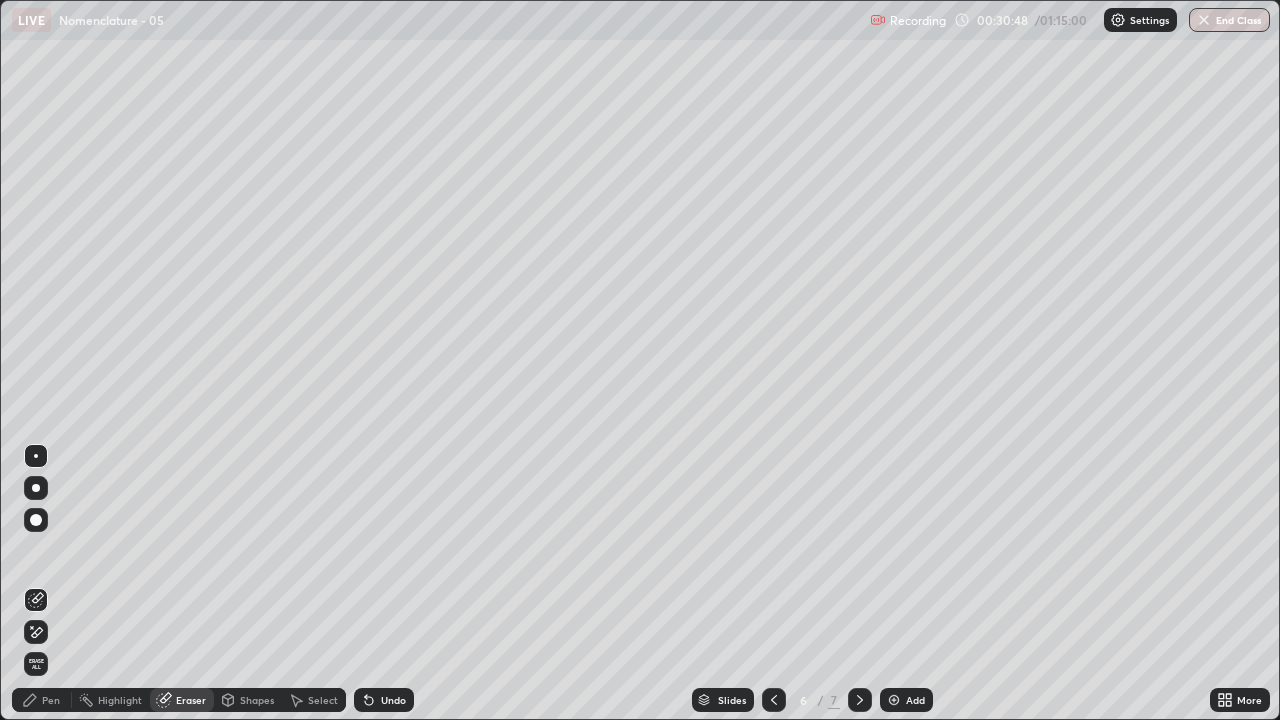 click on "Pen" at bounding box center (42, 700) 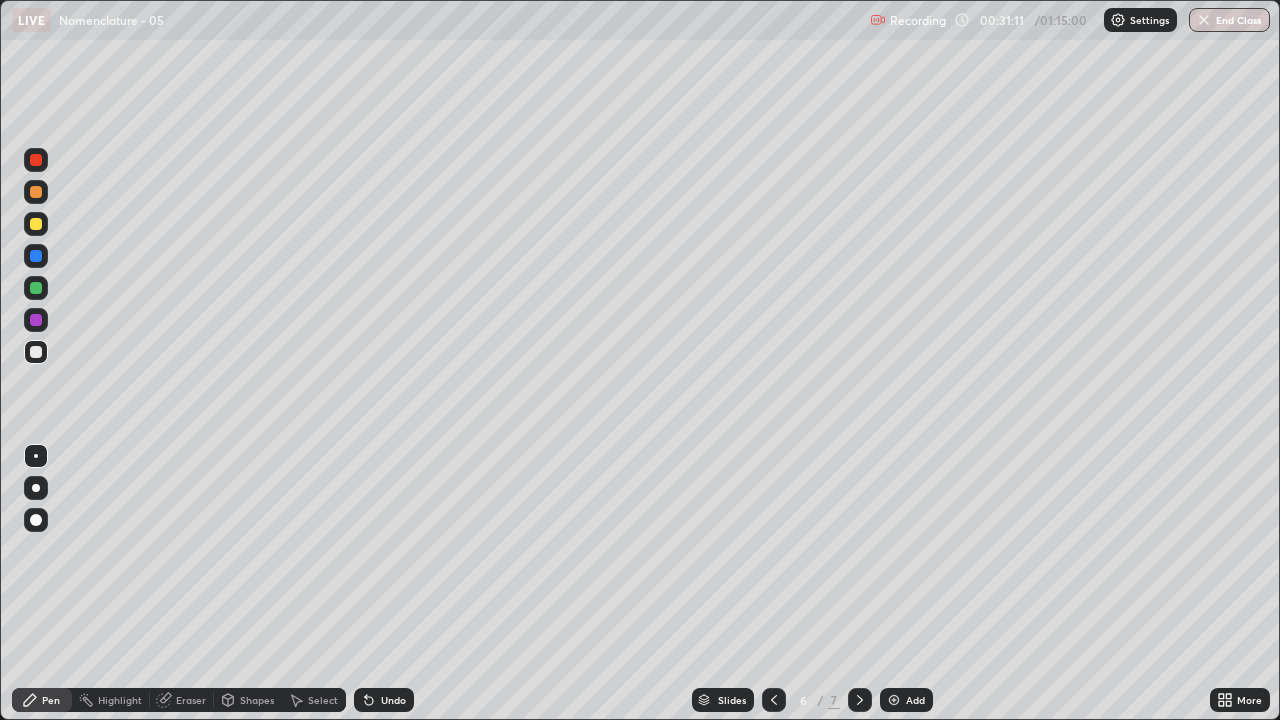 click on "Eraser" at bounding box center [191, 700] 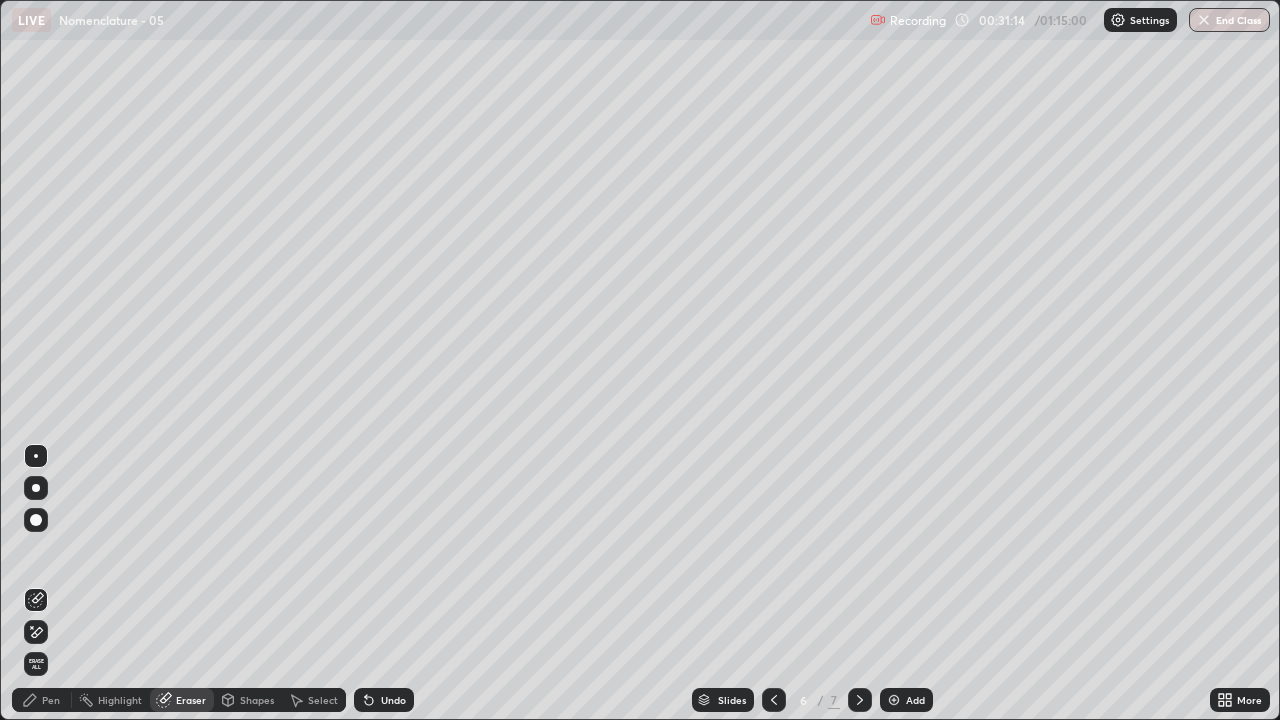 click on "Pen" at bounding box center [51, 700] 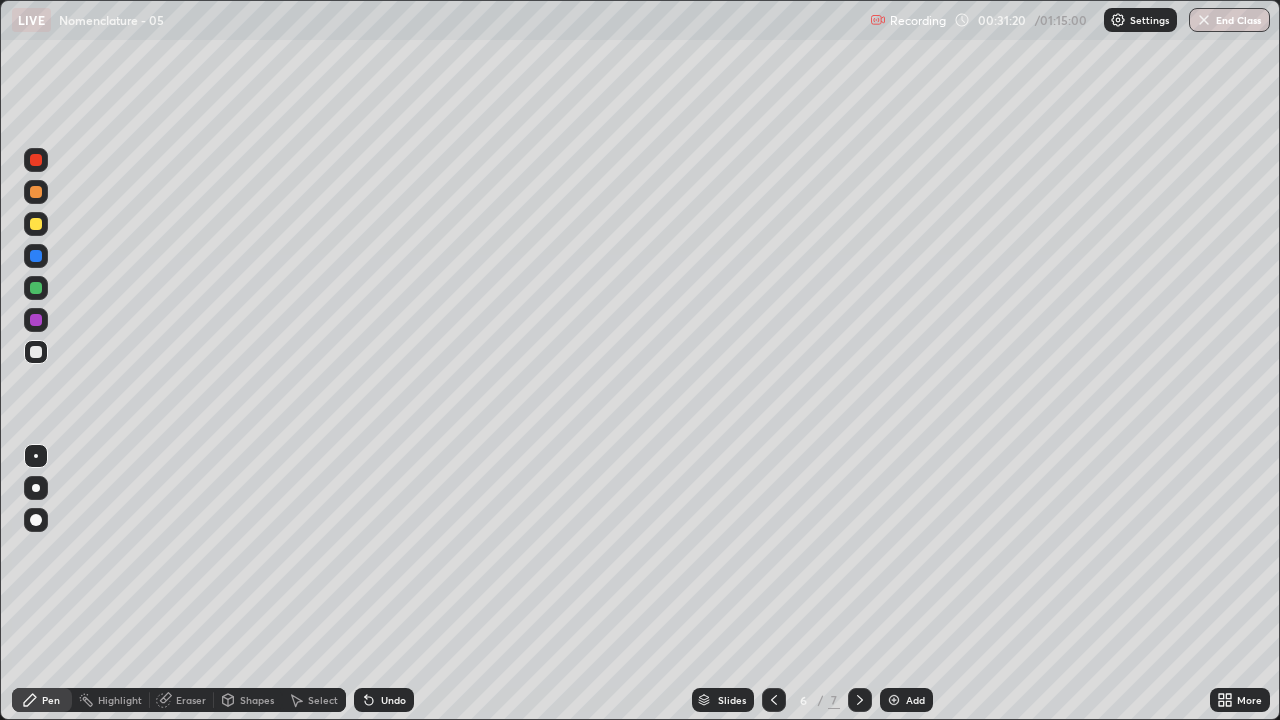 click at bounding box center (36, 160) 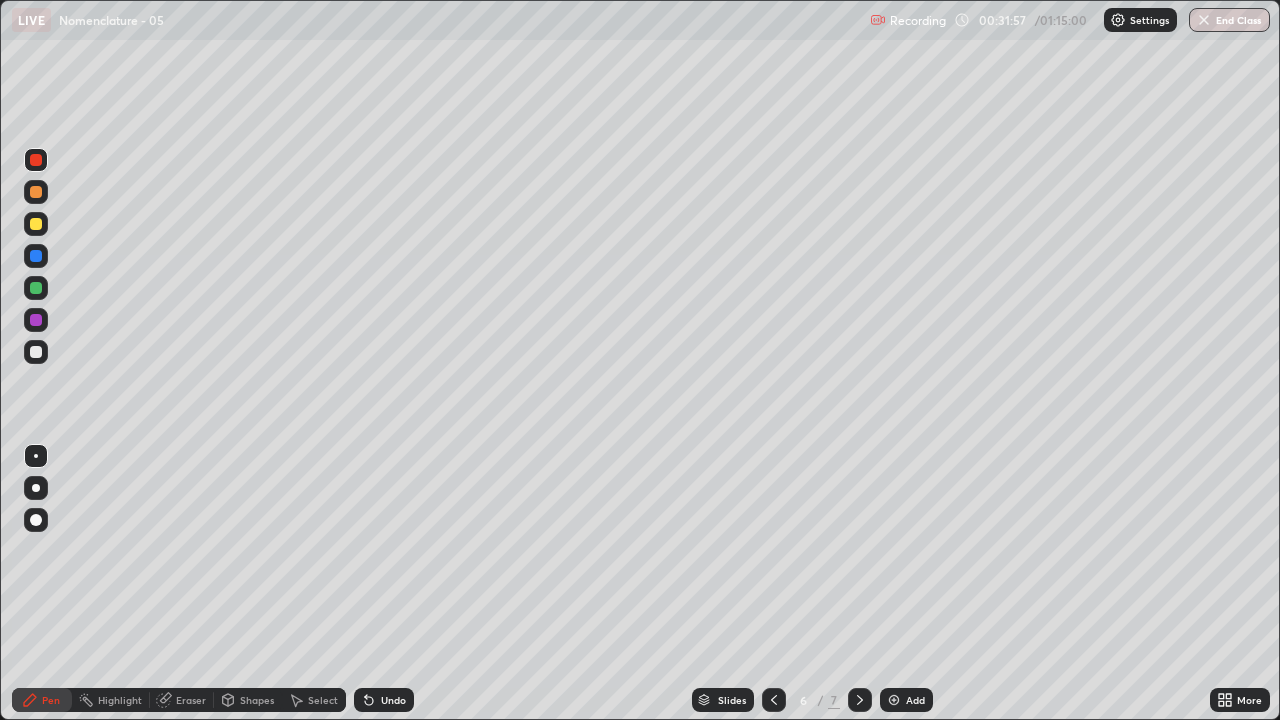 click at bounding box center (36, 288) 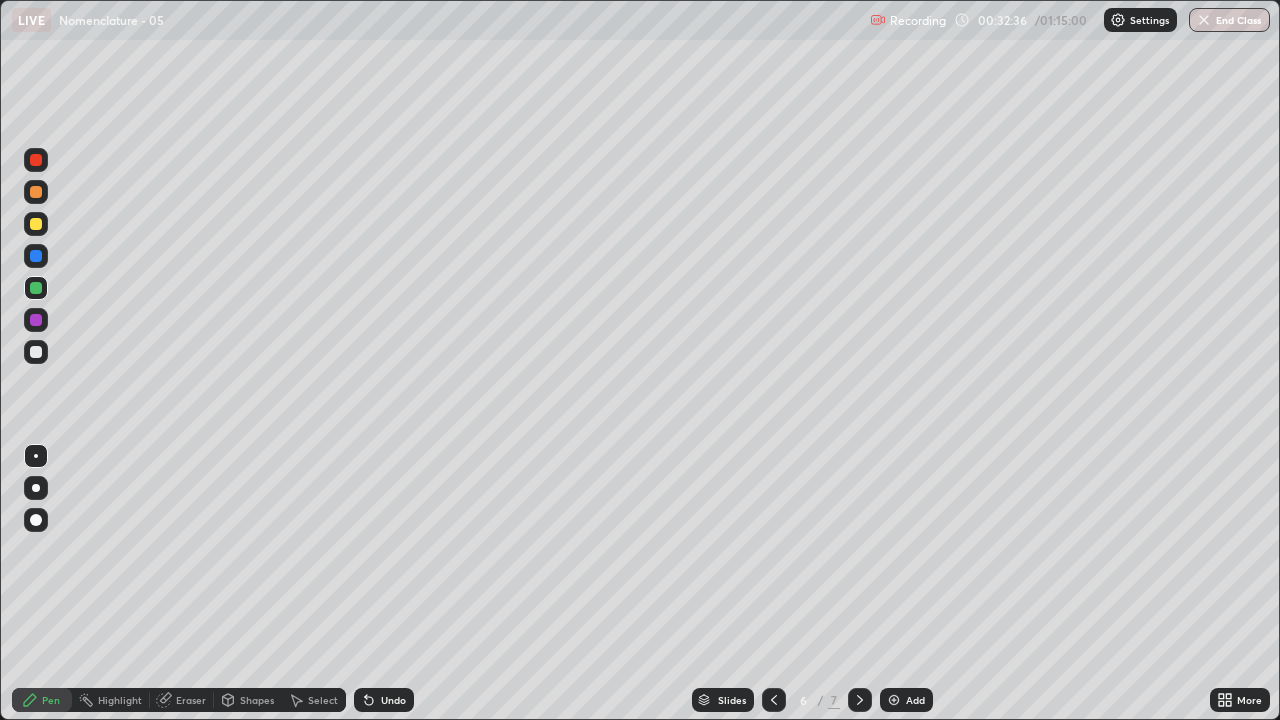 click at bounding box center [36, 352] 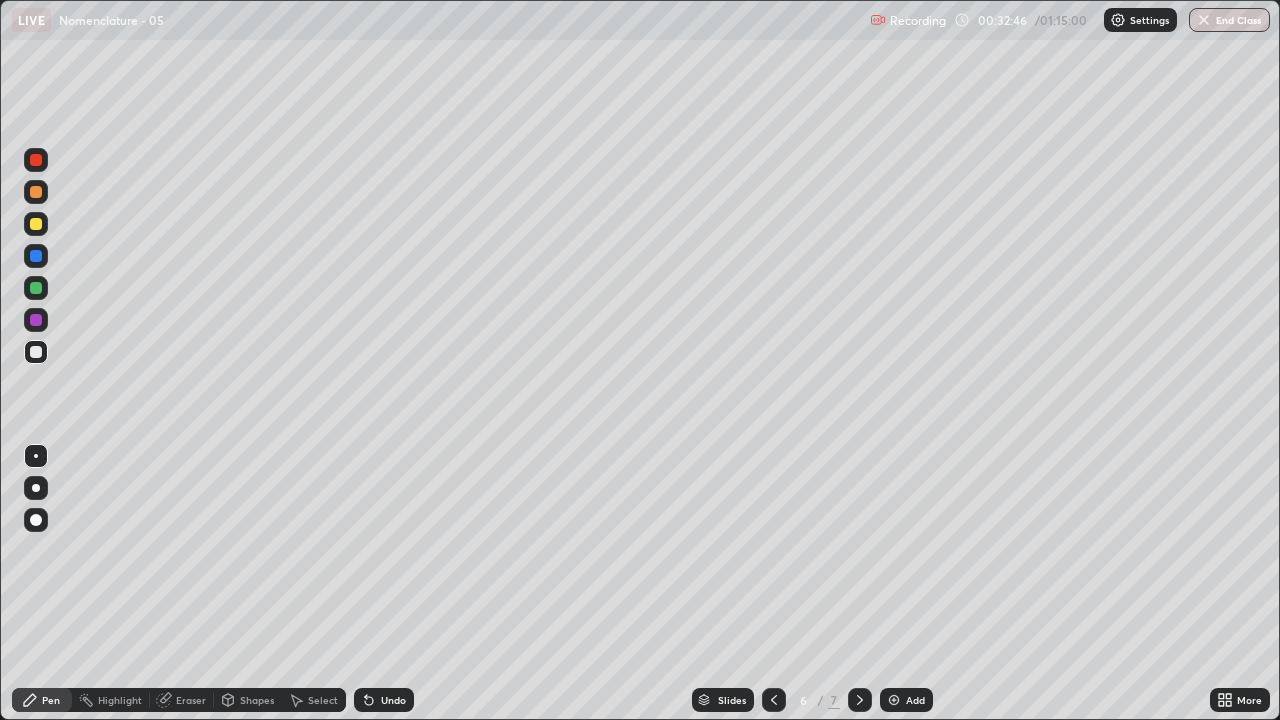 click at bounding box center [36, 160] 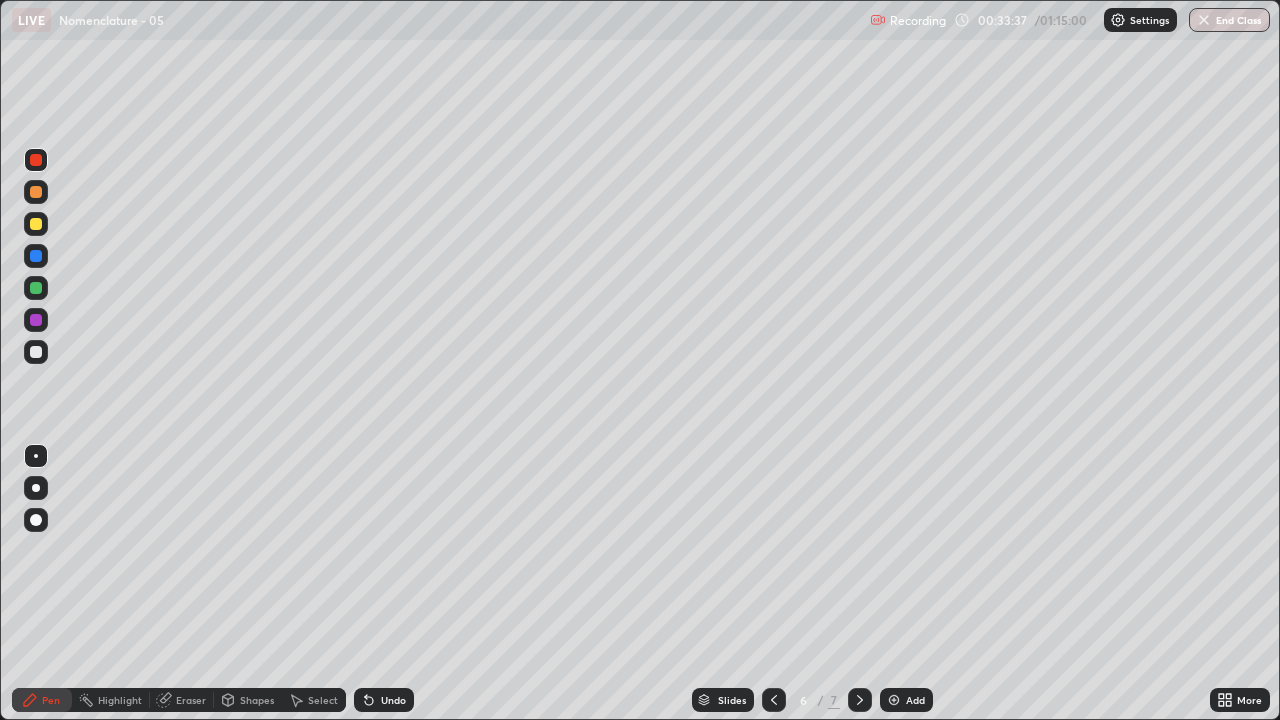 click on "Eraser" at bounding box center (191, 700) 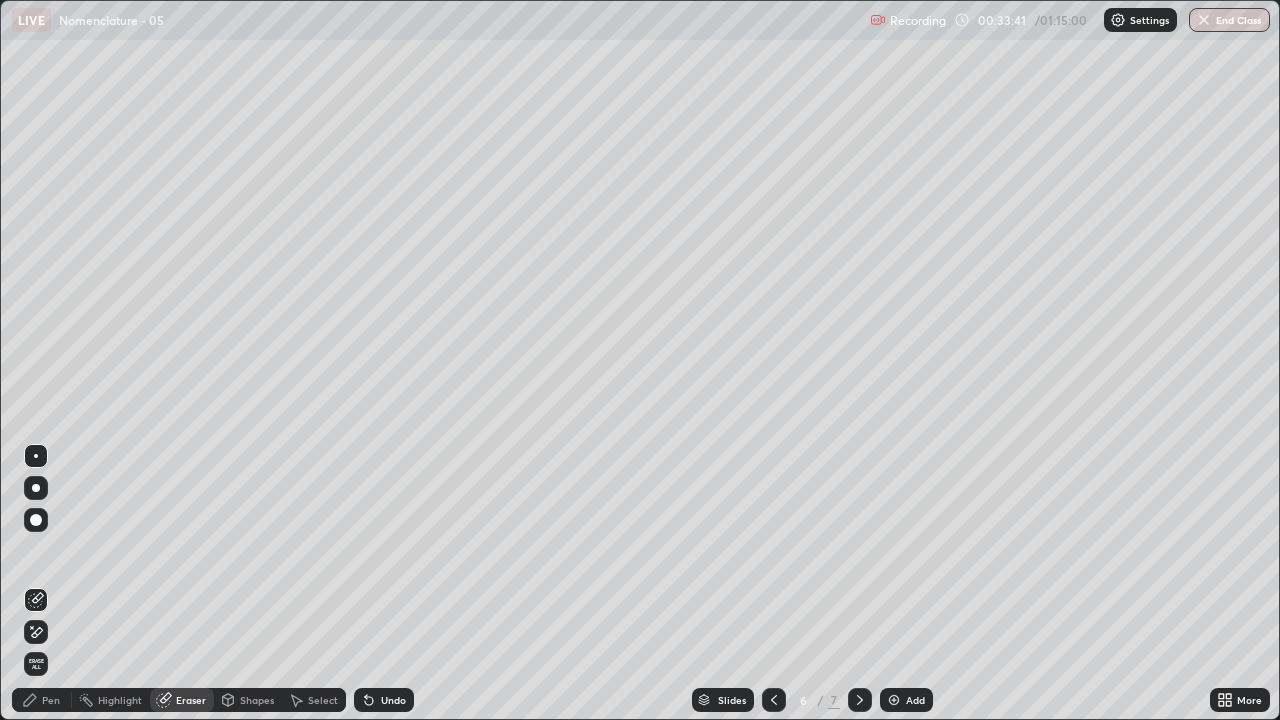 click on "Pen" at bounding box center (51, 700) 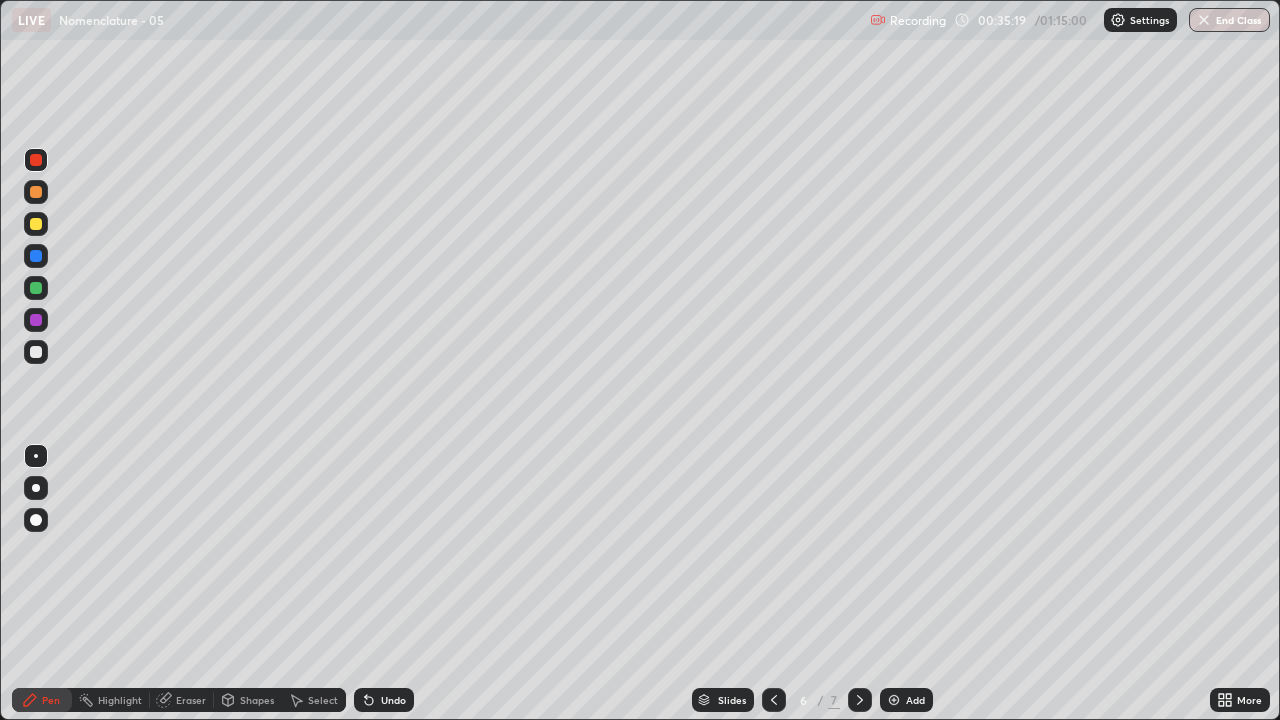click at bounding box center (894, 700) 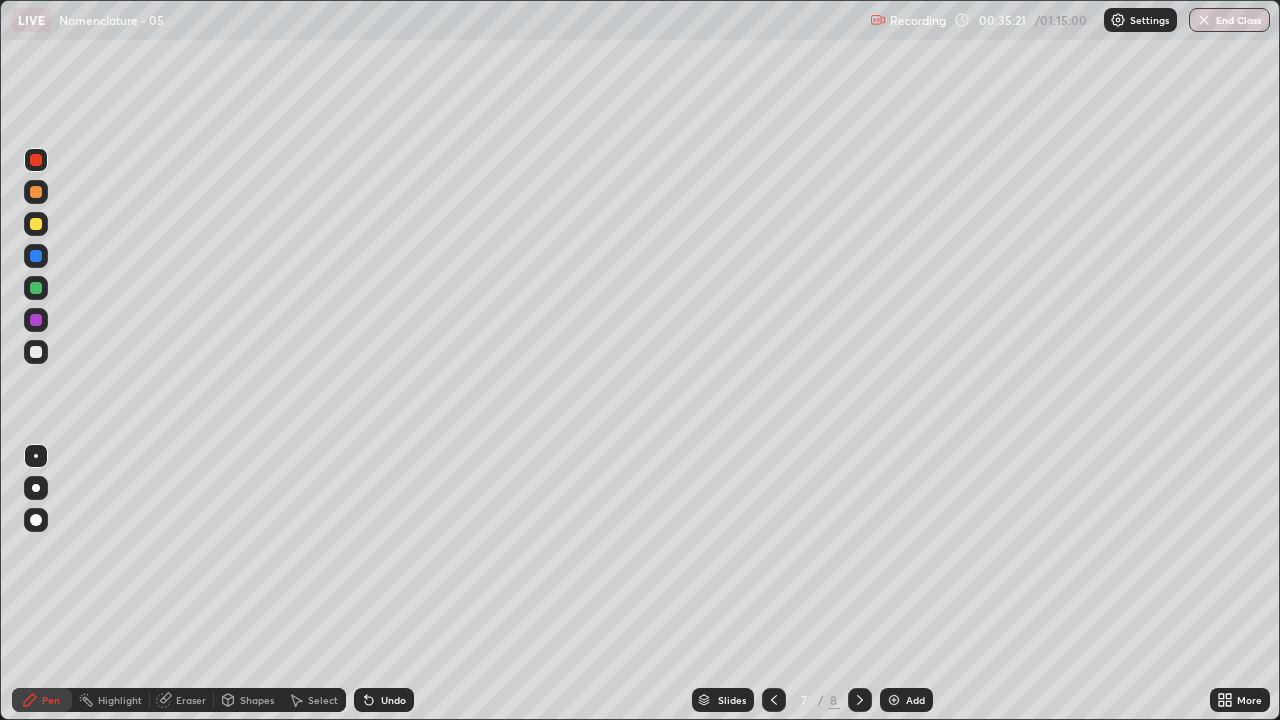 click at bounding box center (36, 352) 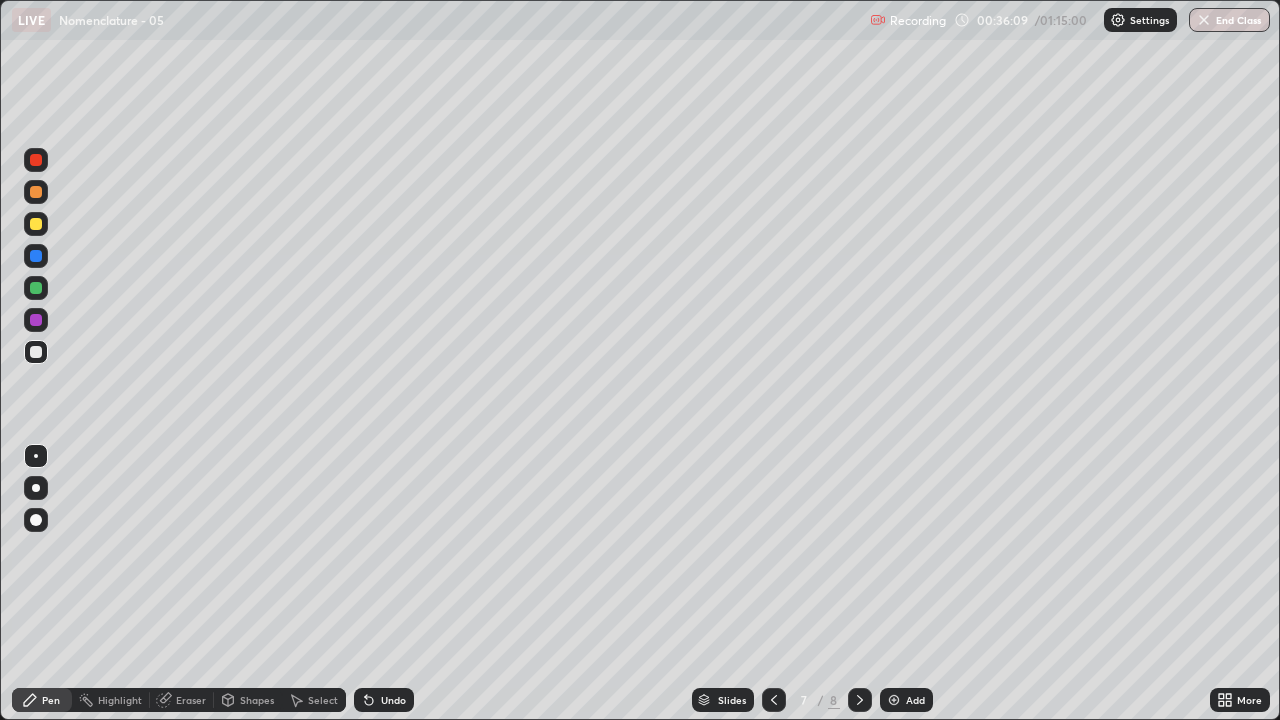click at bounding box center [36, 160] 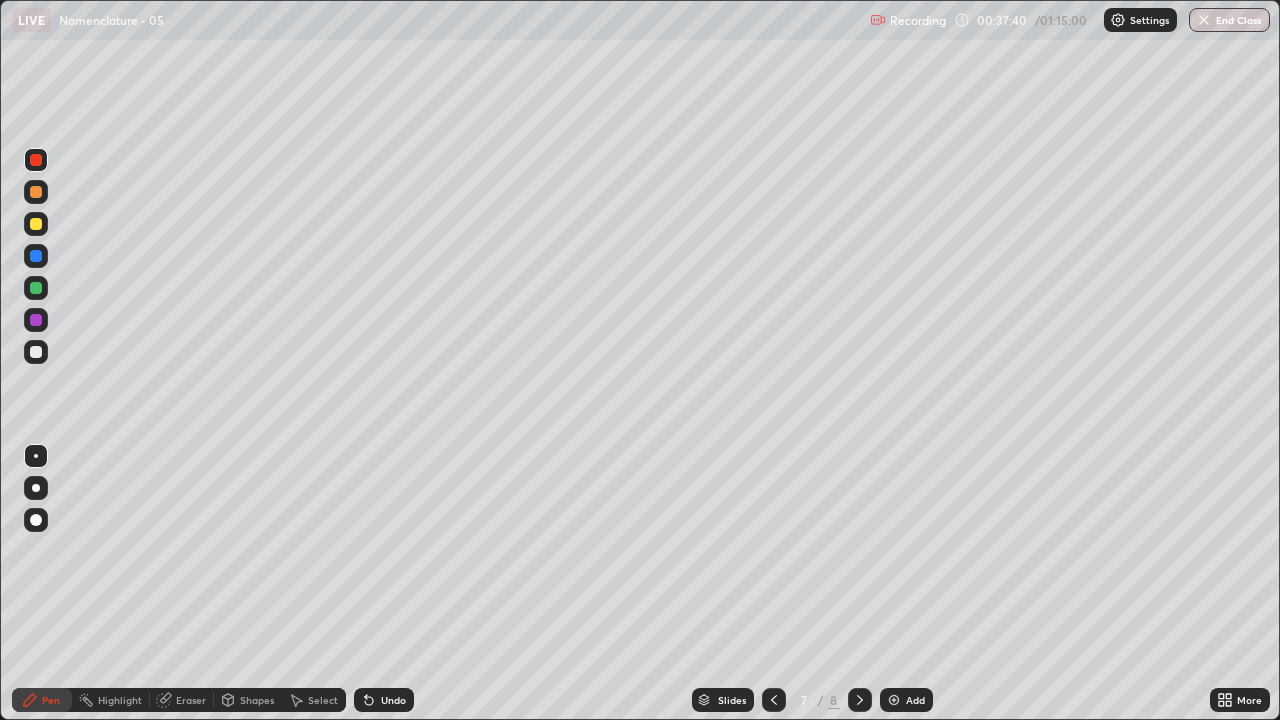 click 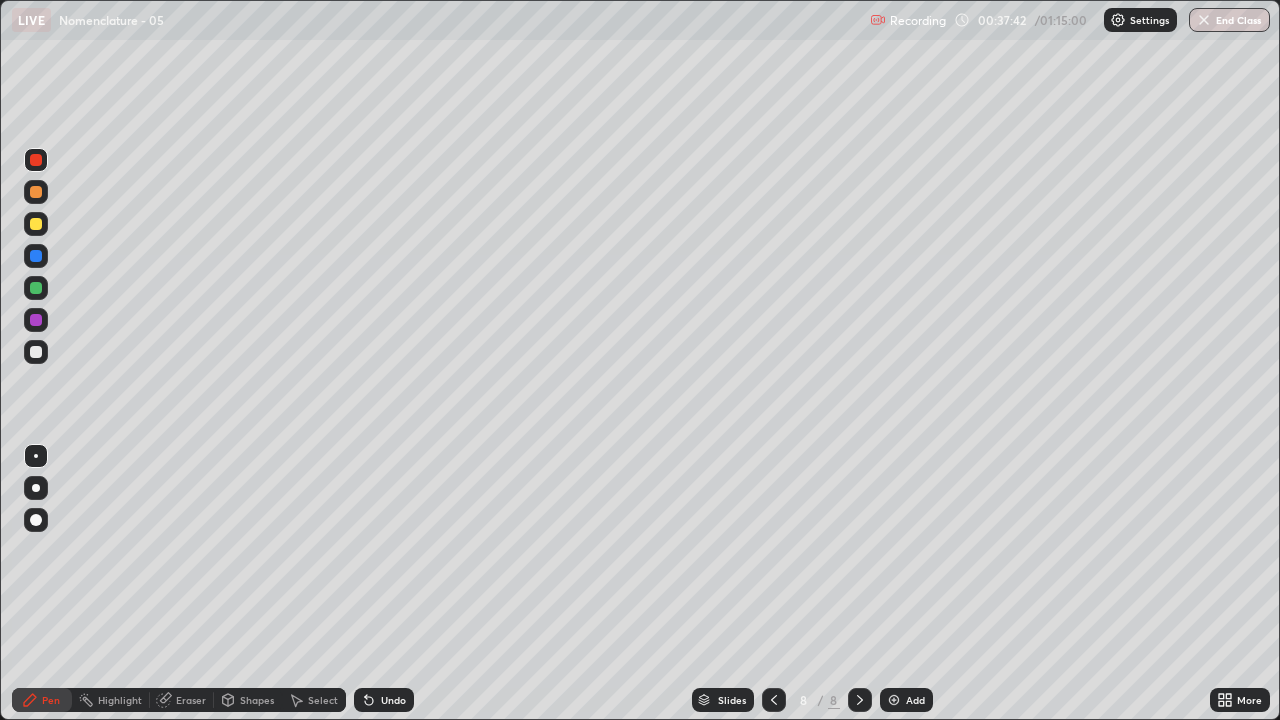 click at bounding box center (36, 352) 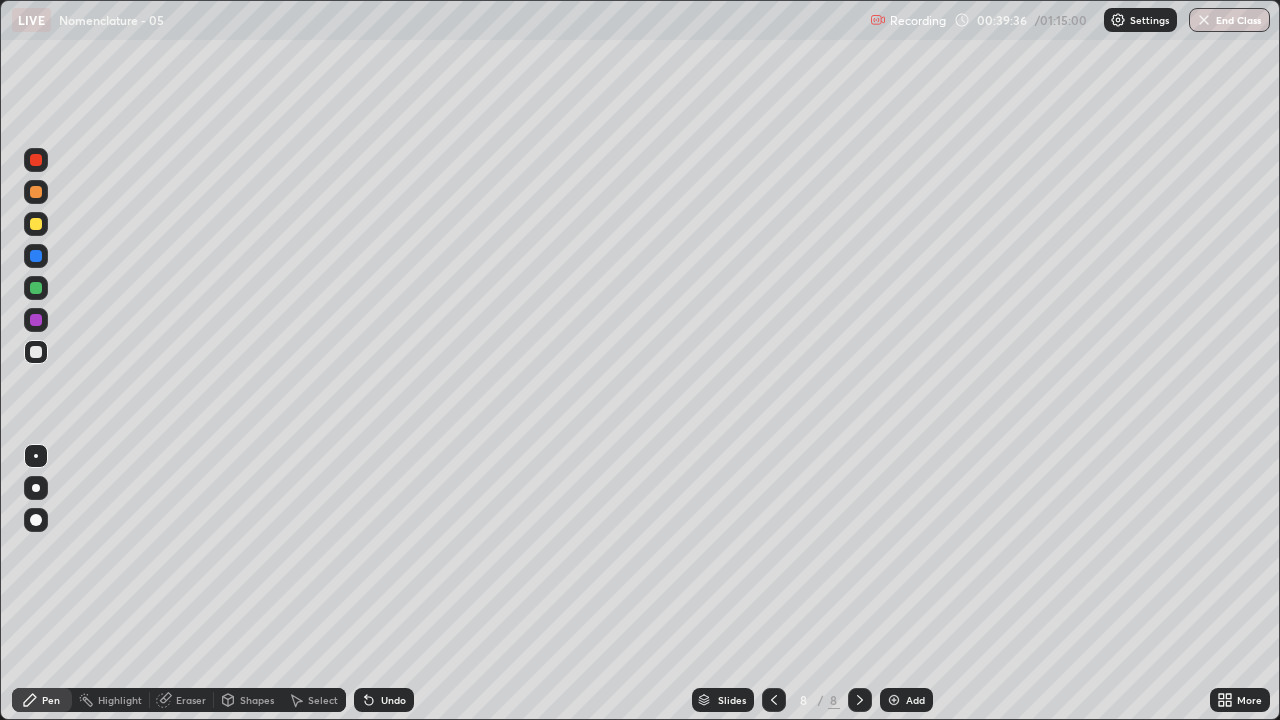 click at bounding box center (36, 160) 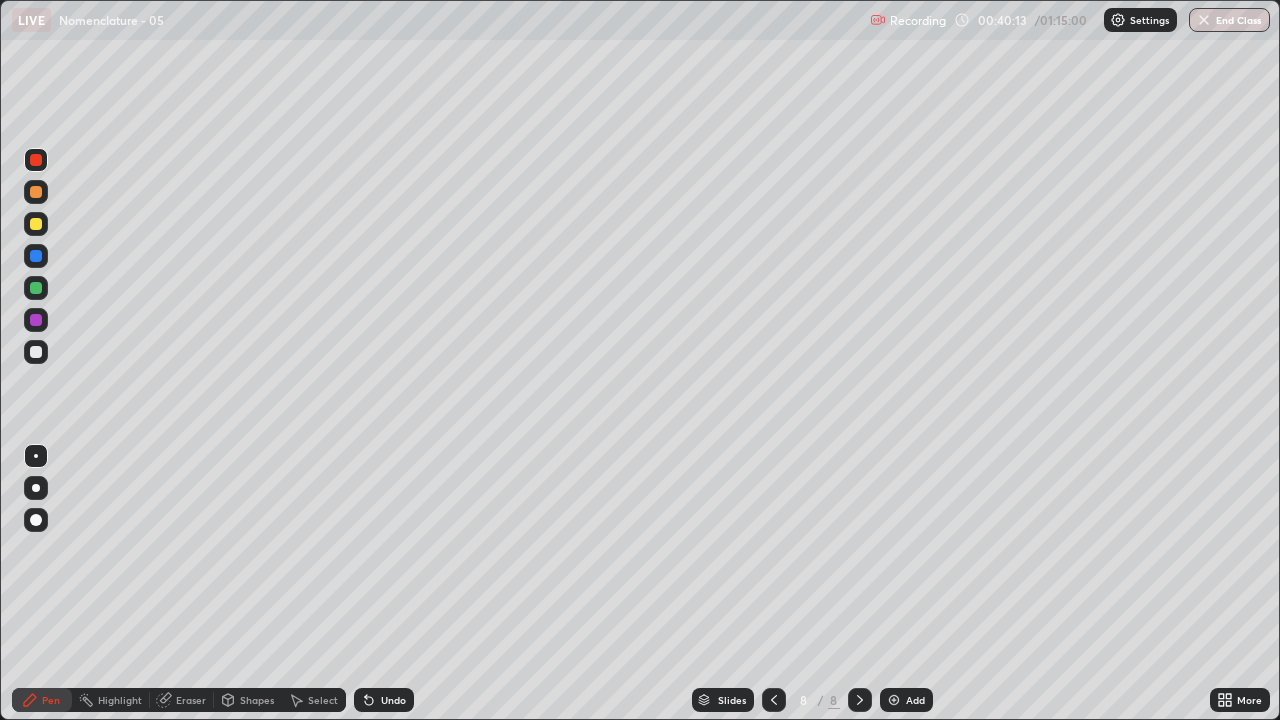 click at bounding box center (36, 352) 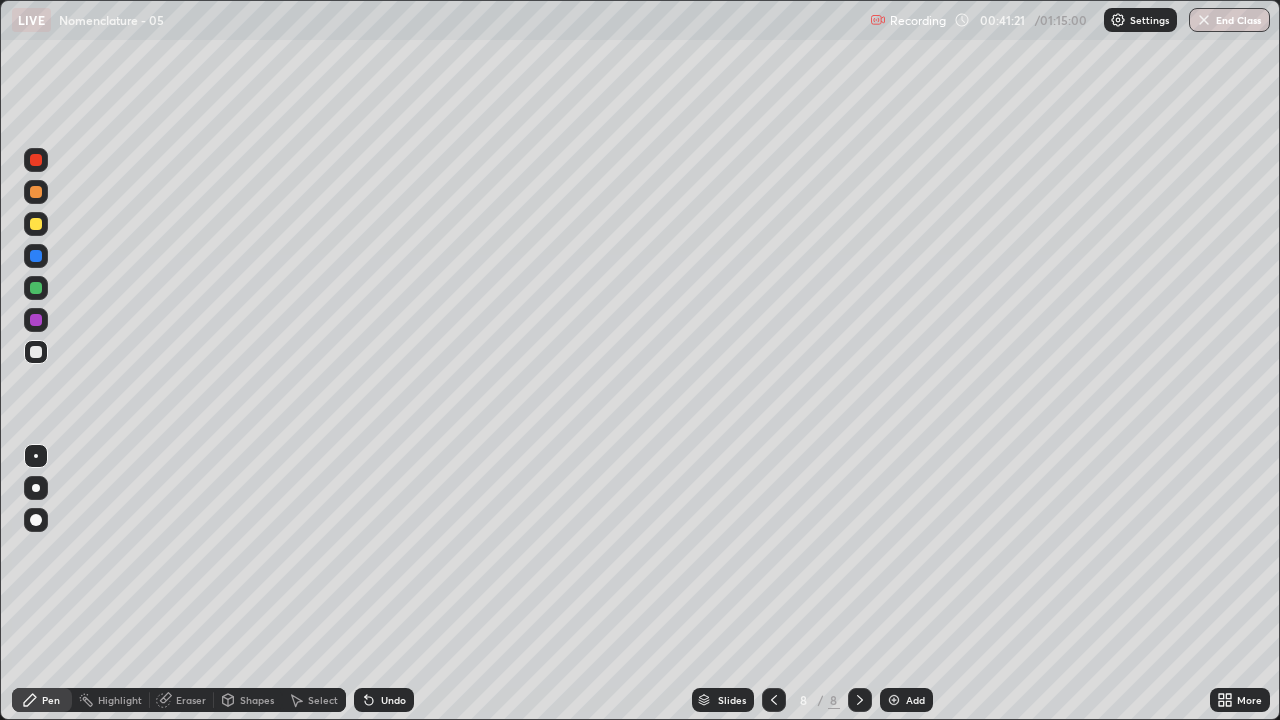 click at bounding box center [36, 160] 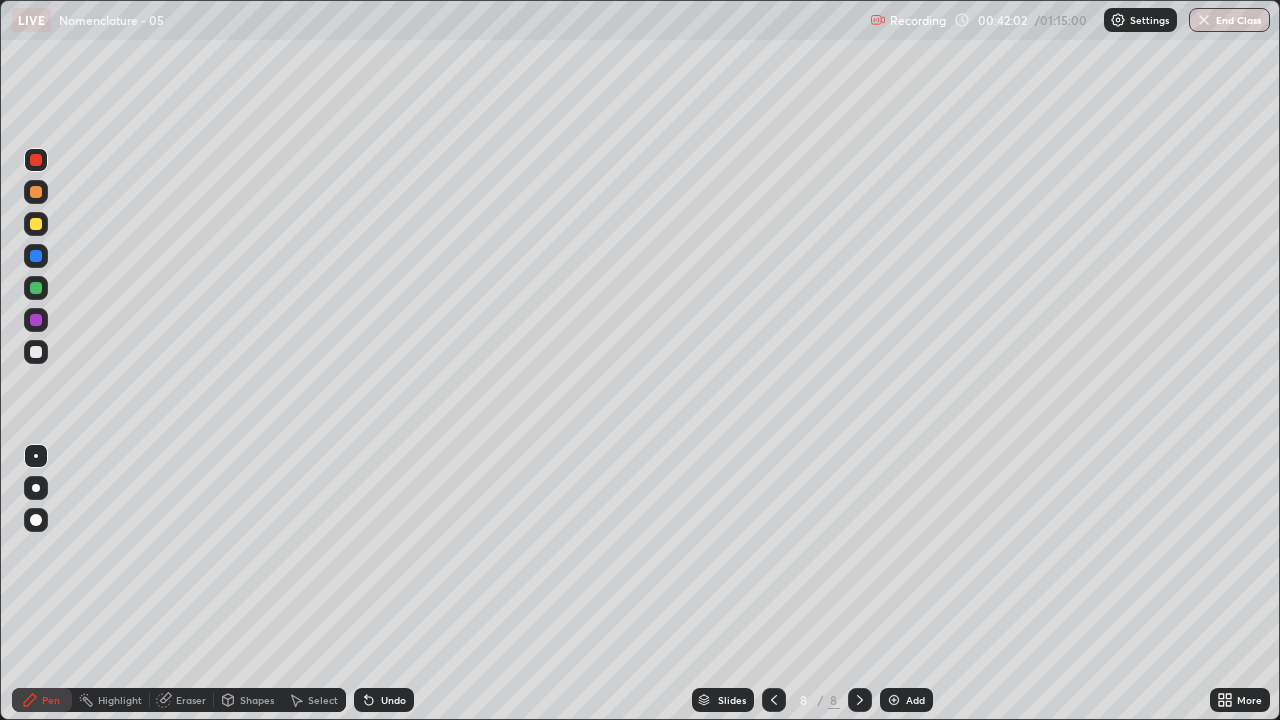 click at bounding box center [36, 352] 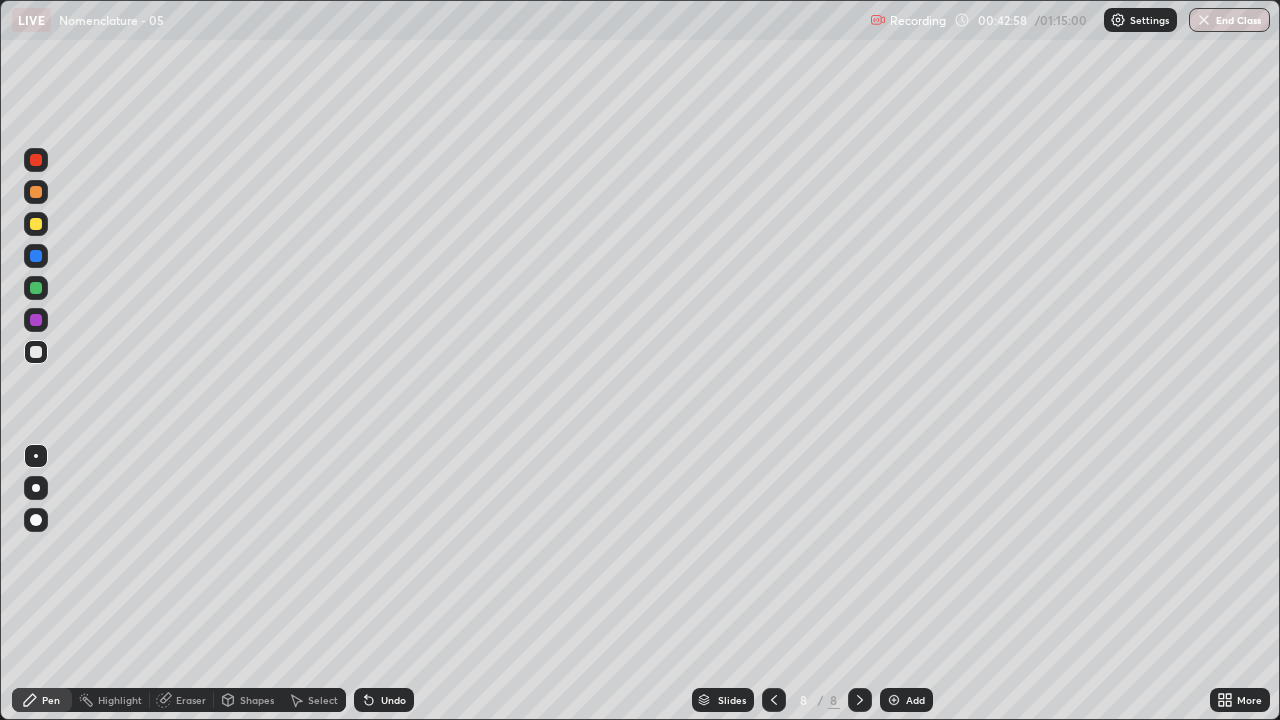click on "Add" at bounding box center [906, 700] 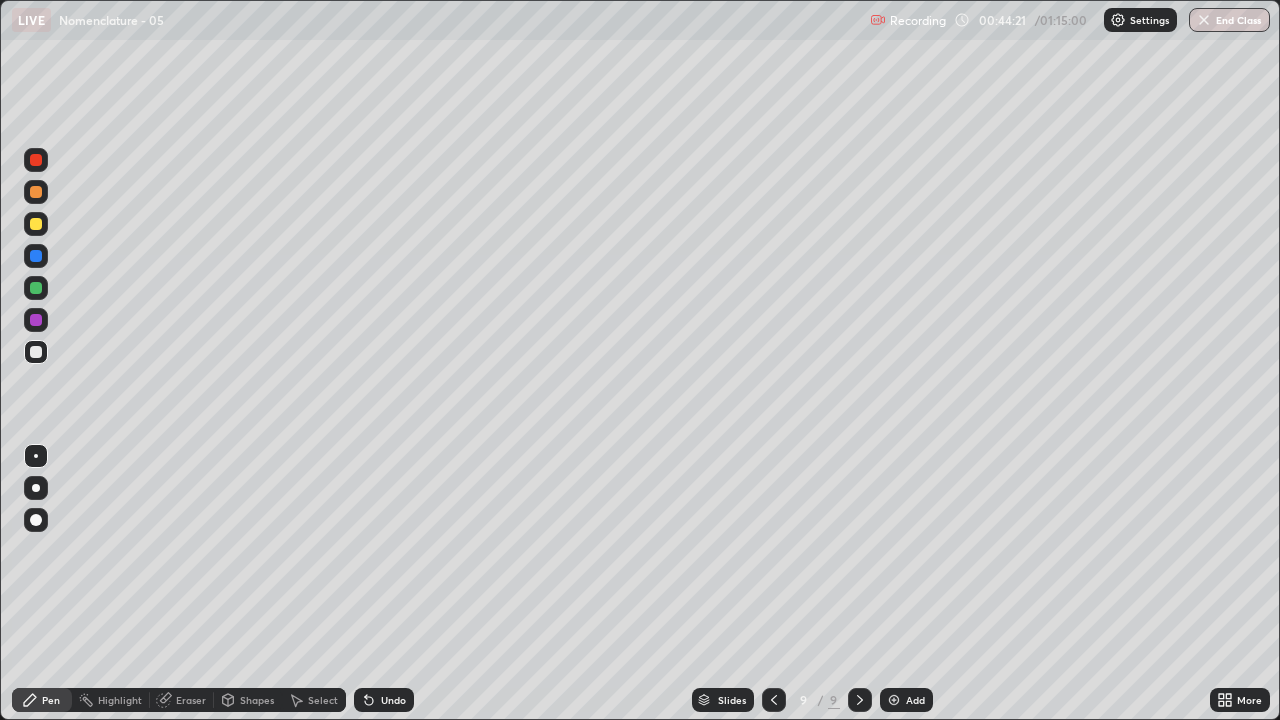 click on "Eraser" at bounding box center (191, 700) 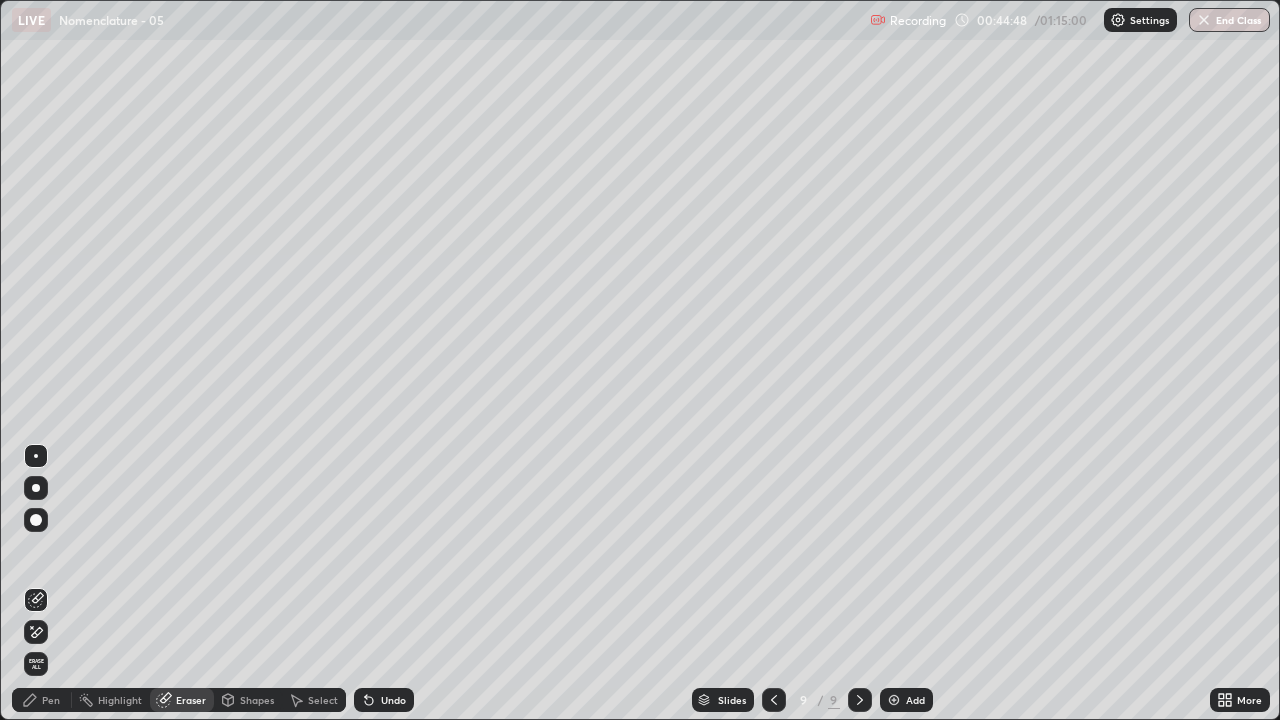 click on "Pen" at bounding box center [51, 700] 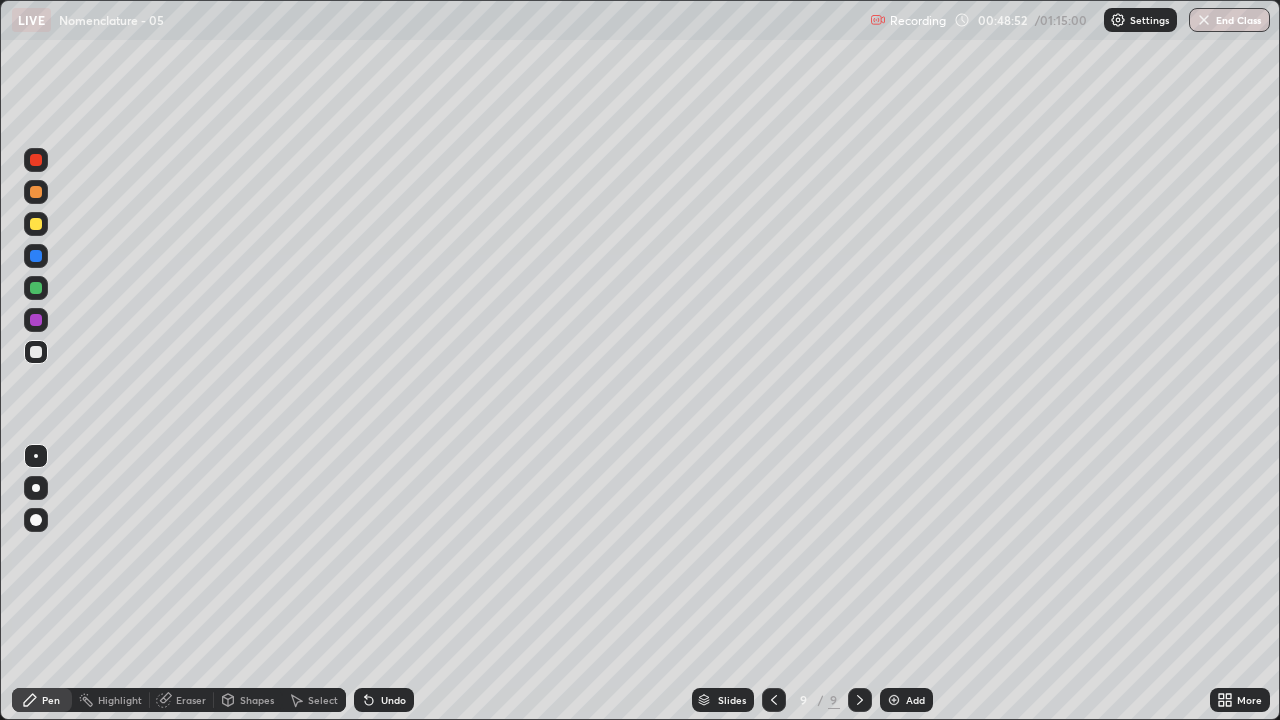 click at bounding box center (894, 700) 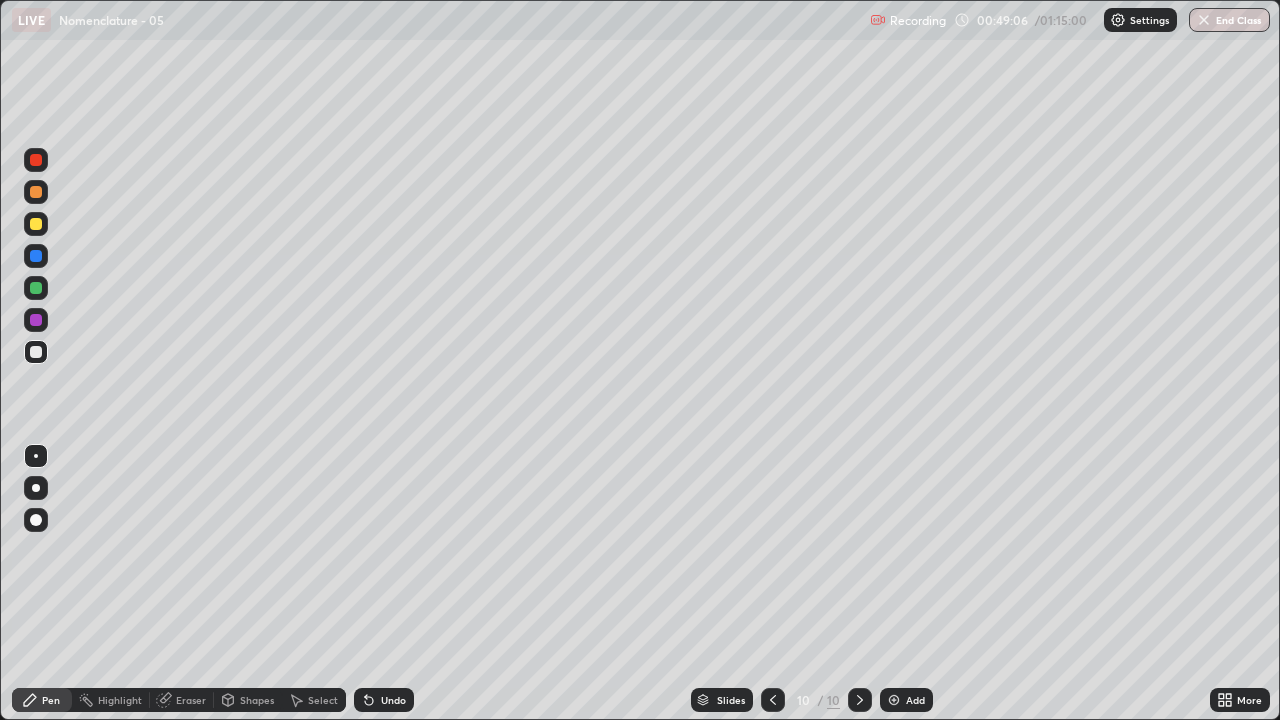 click 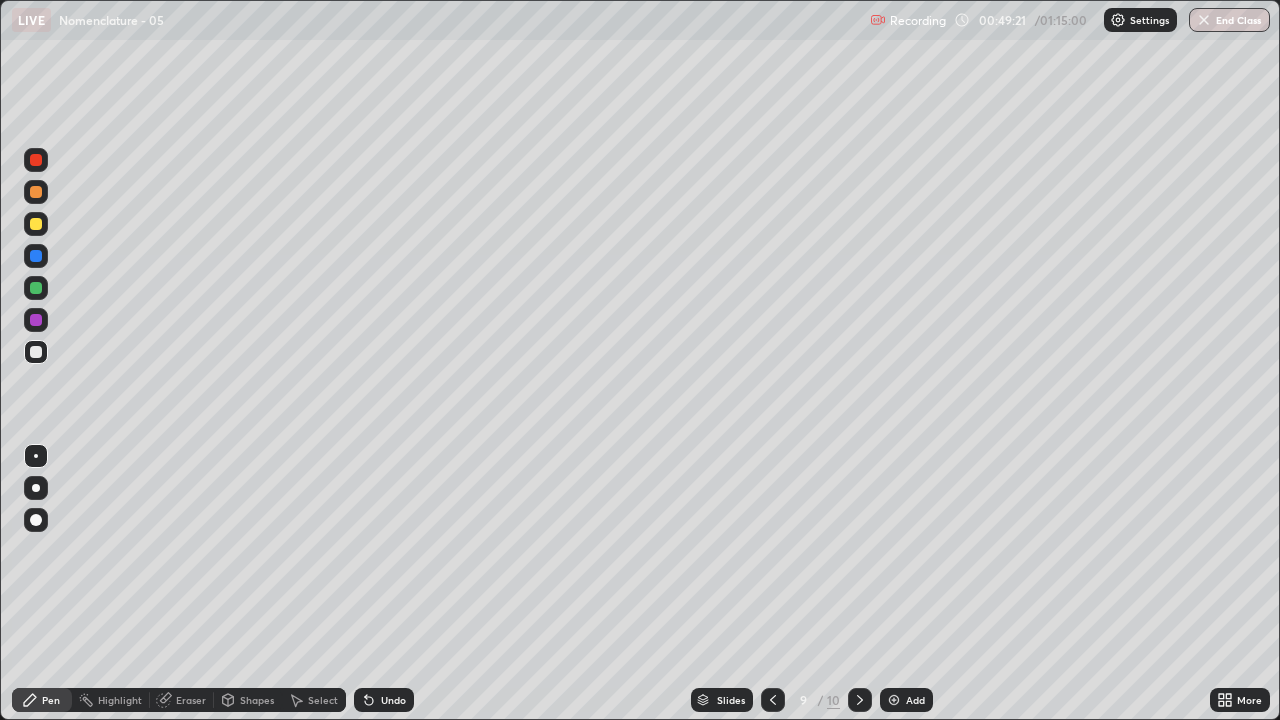 click 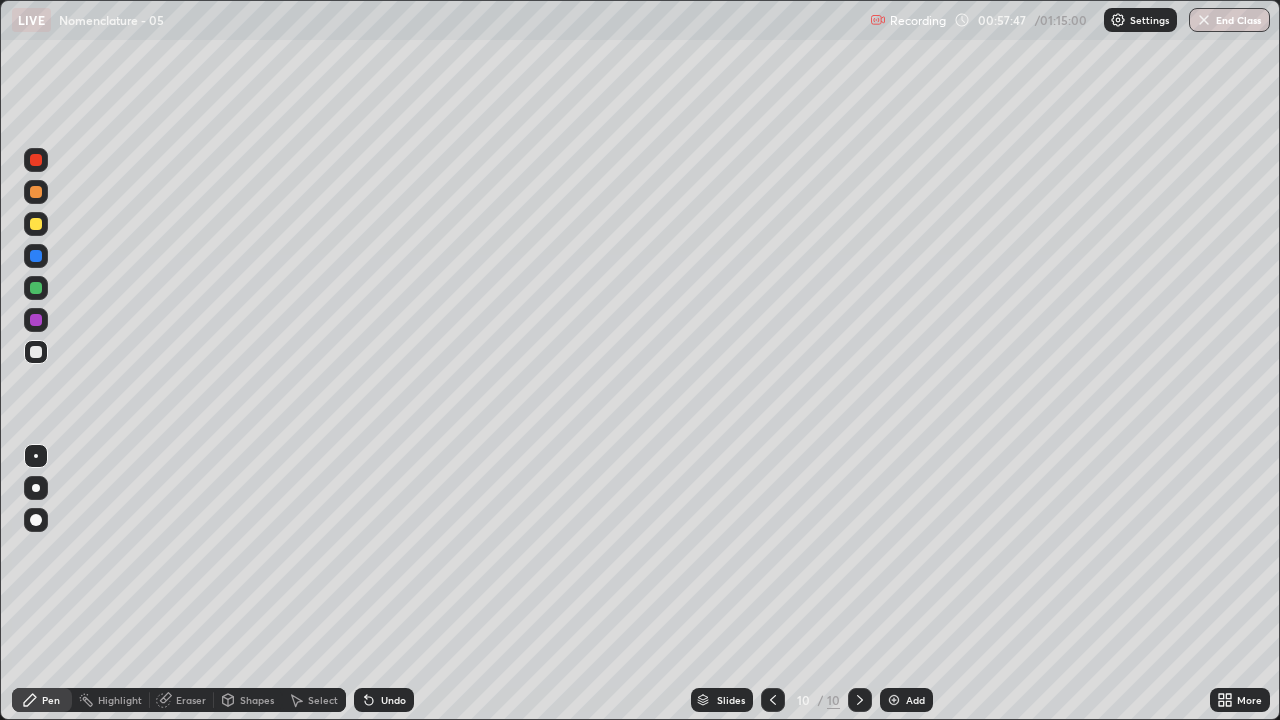 click at bounding box center [894, 700] 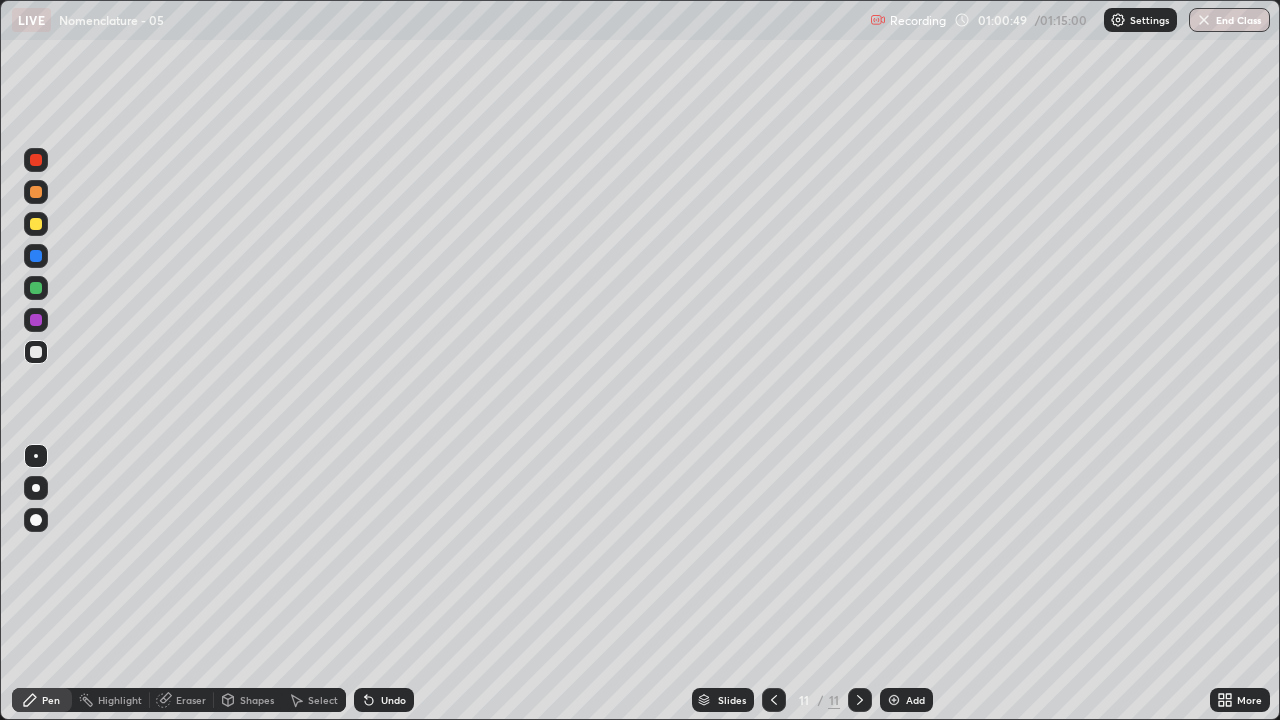 click 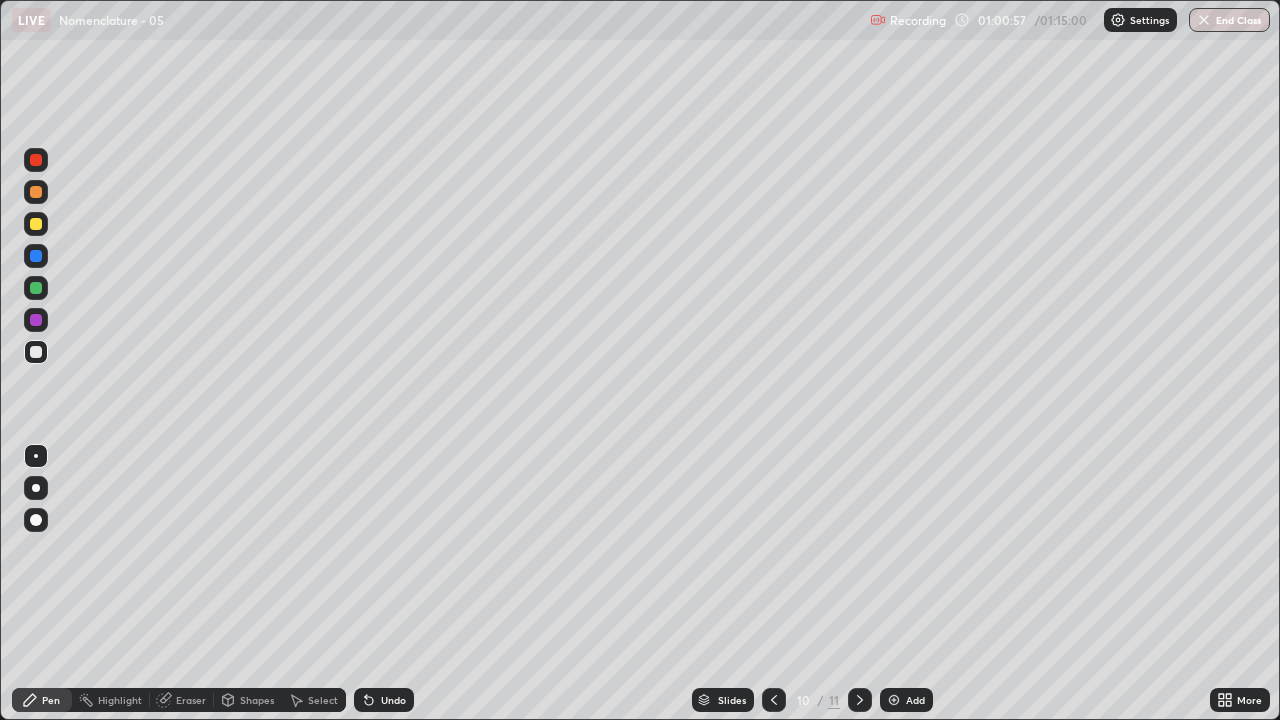 click 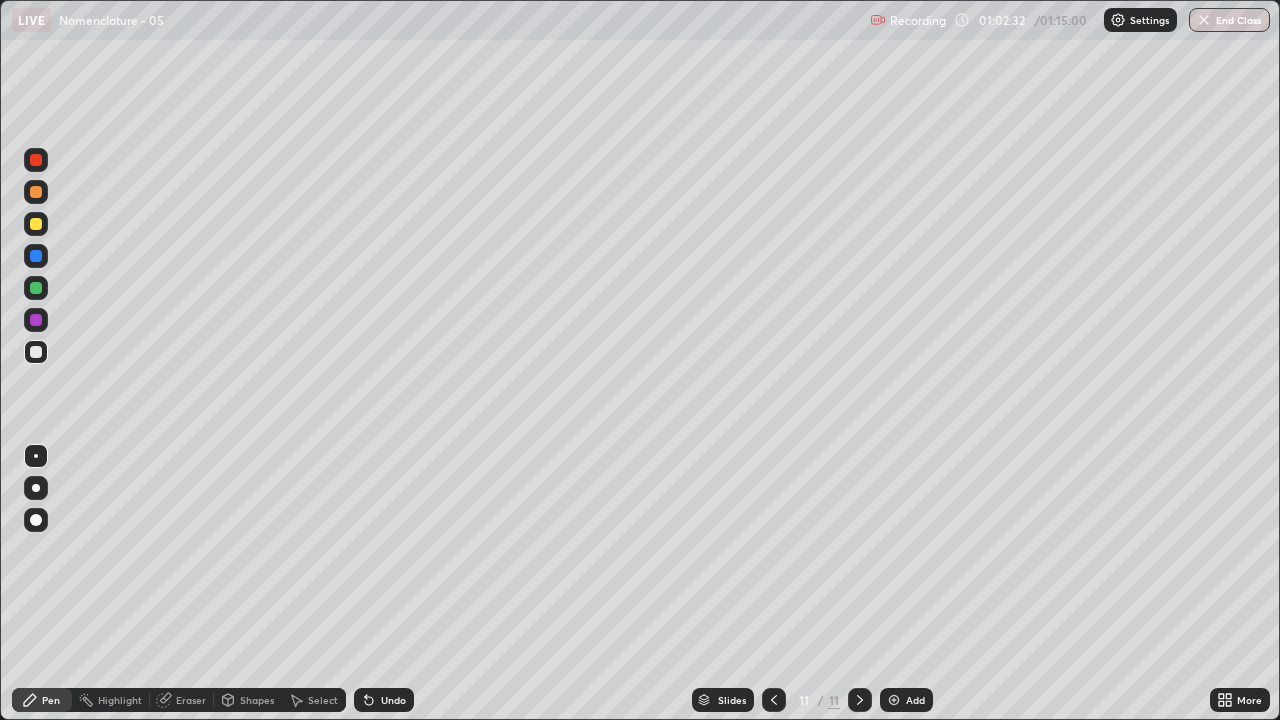 click at bounding box center (36, 160) 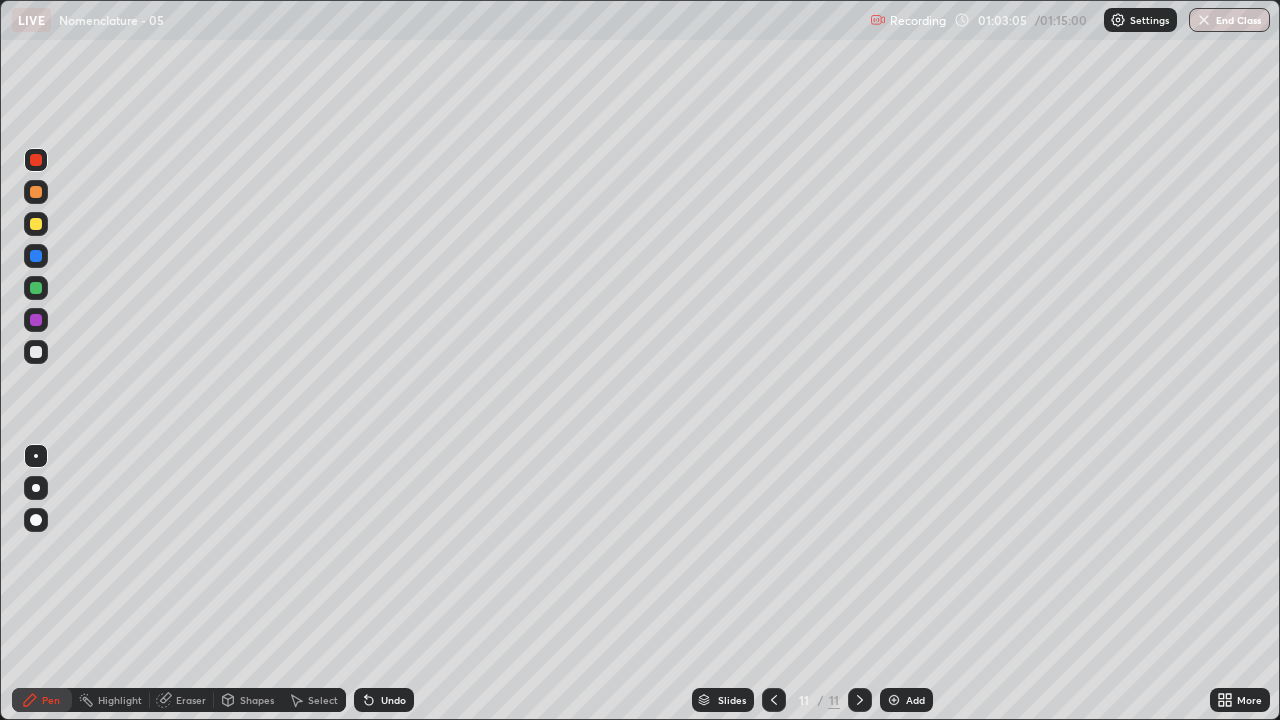 click at bounding box center [36, 352] 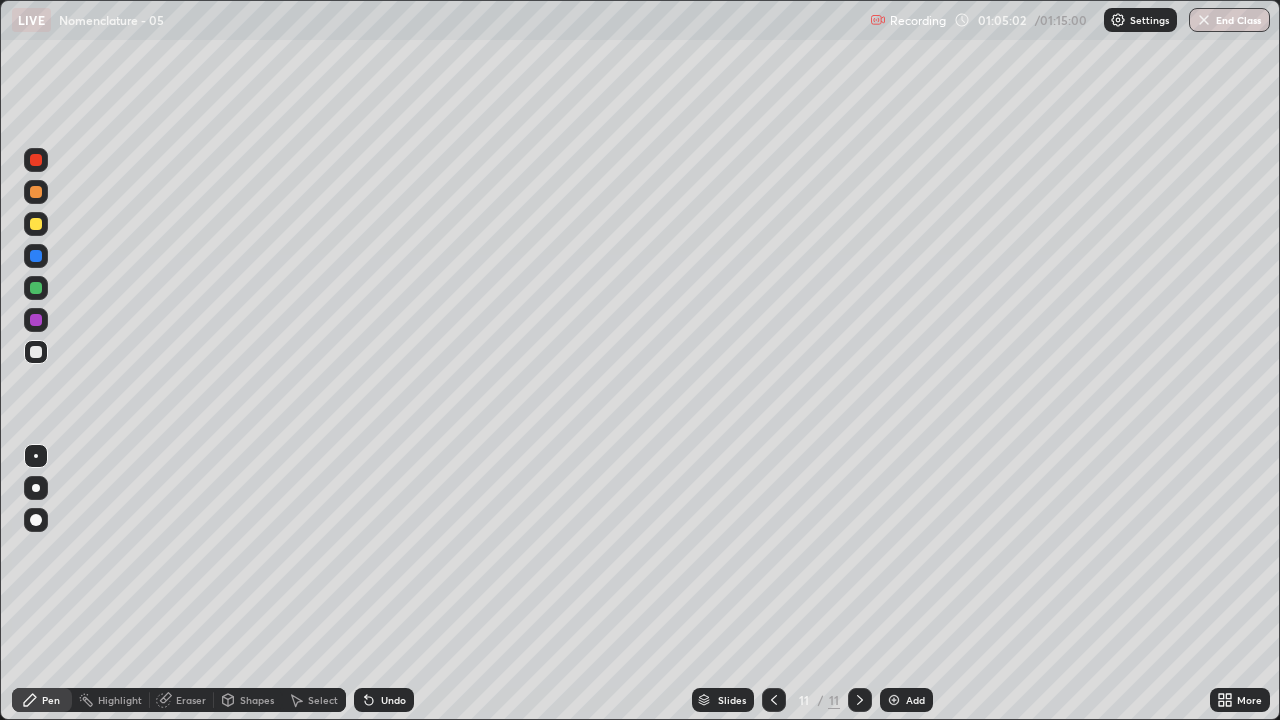 click on "Add" at bounding box center [906, 700] 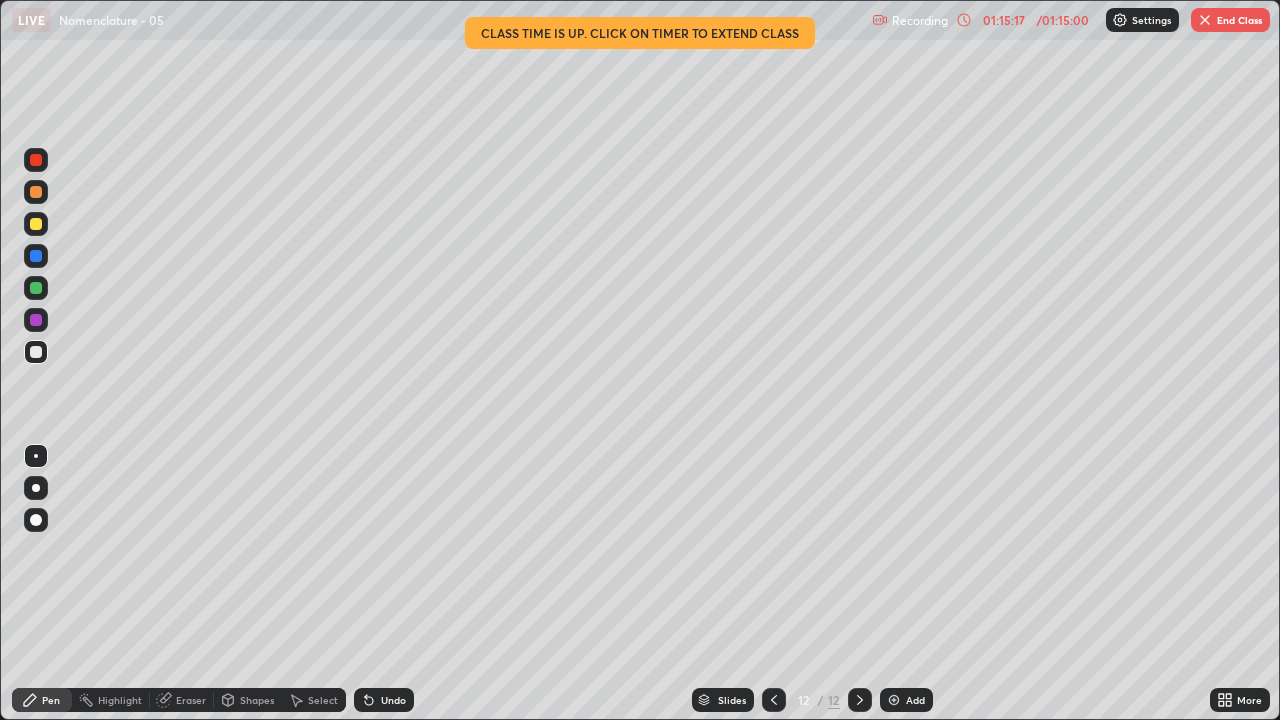 click at bounding box center [1205, 20] 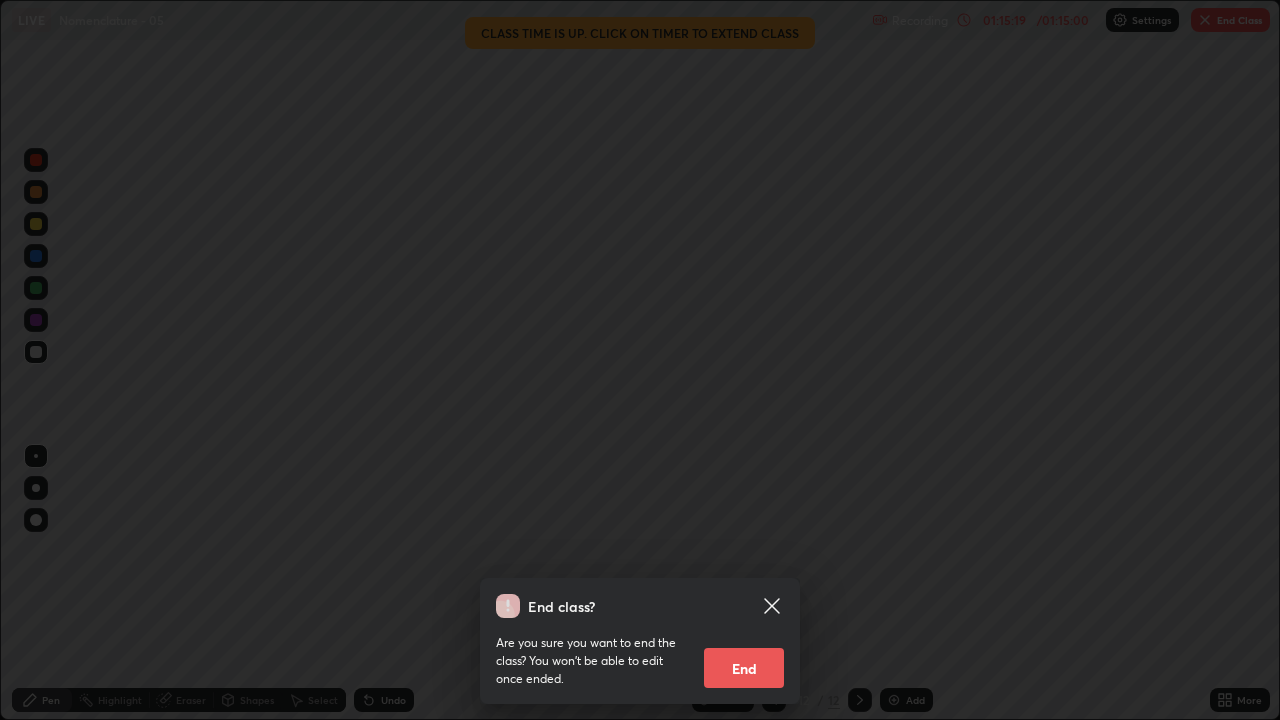 click on "End" at bounding box center [744, 668] 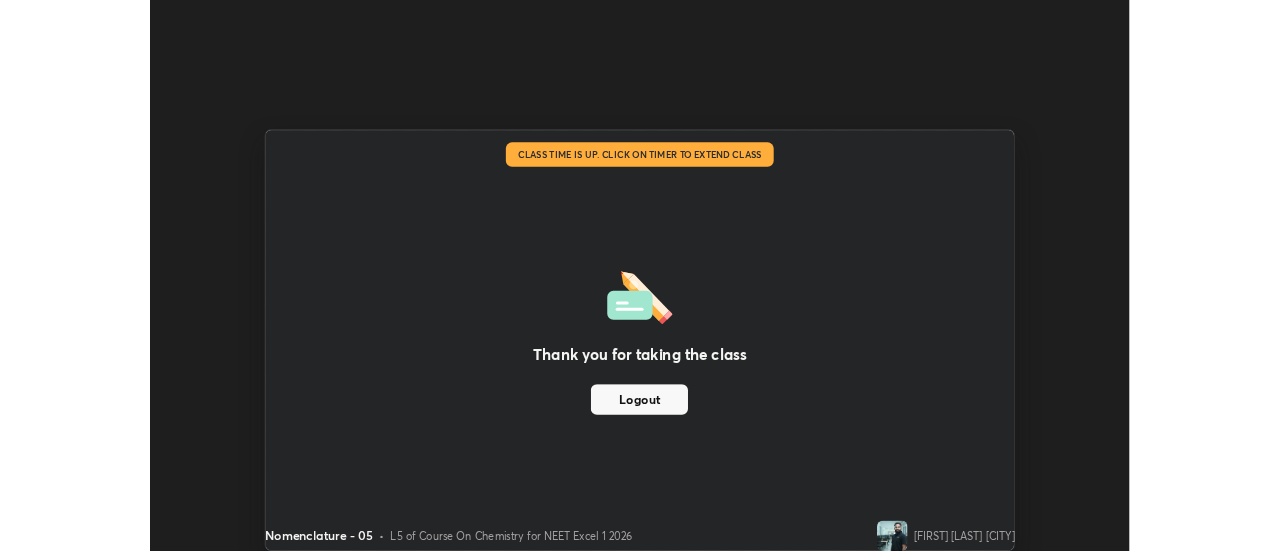 scroll, scrollTop: 551, scrollLeft: 1280, axis: both 